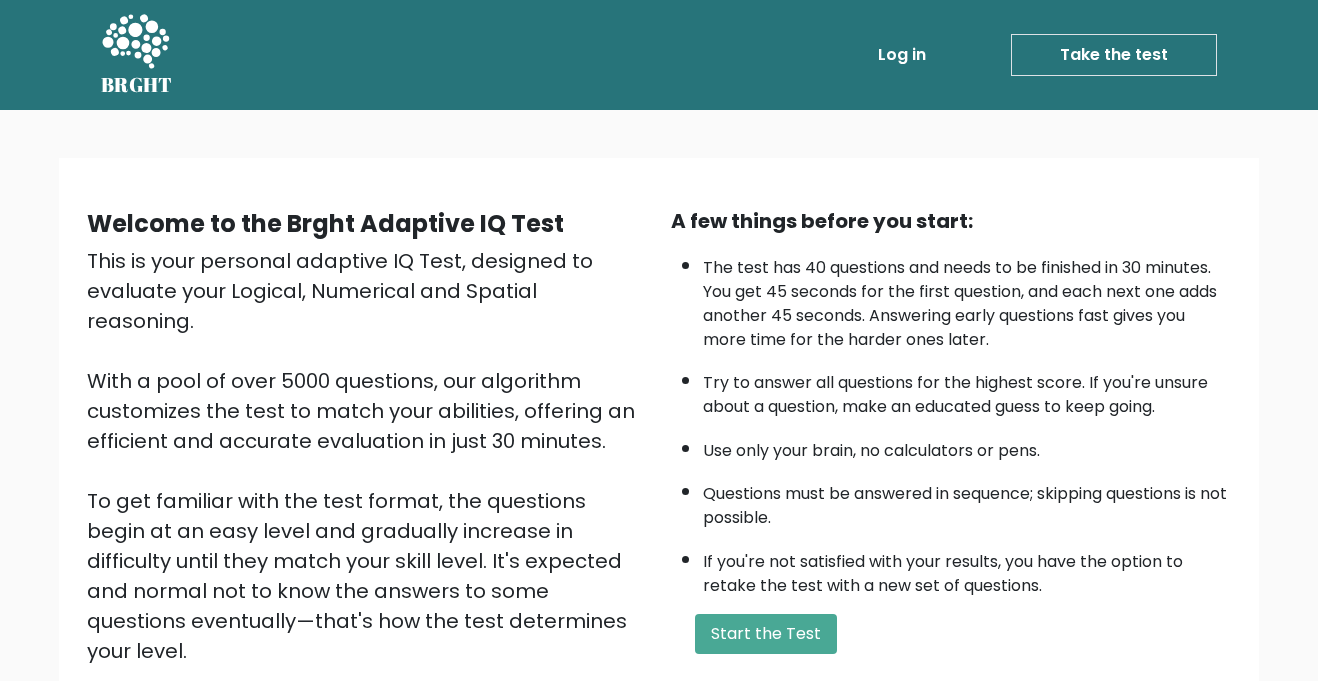 scroll, scrollTop: 123, scrollLeft: 0, axis: vertical 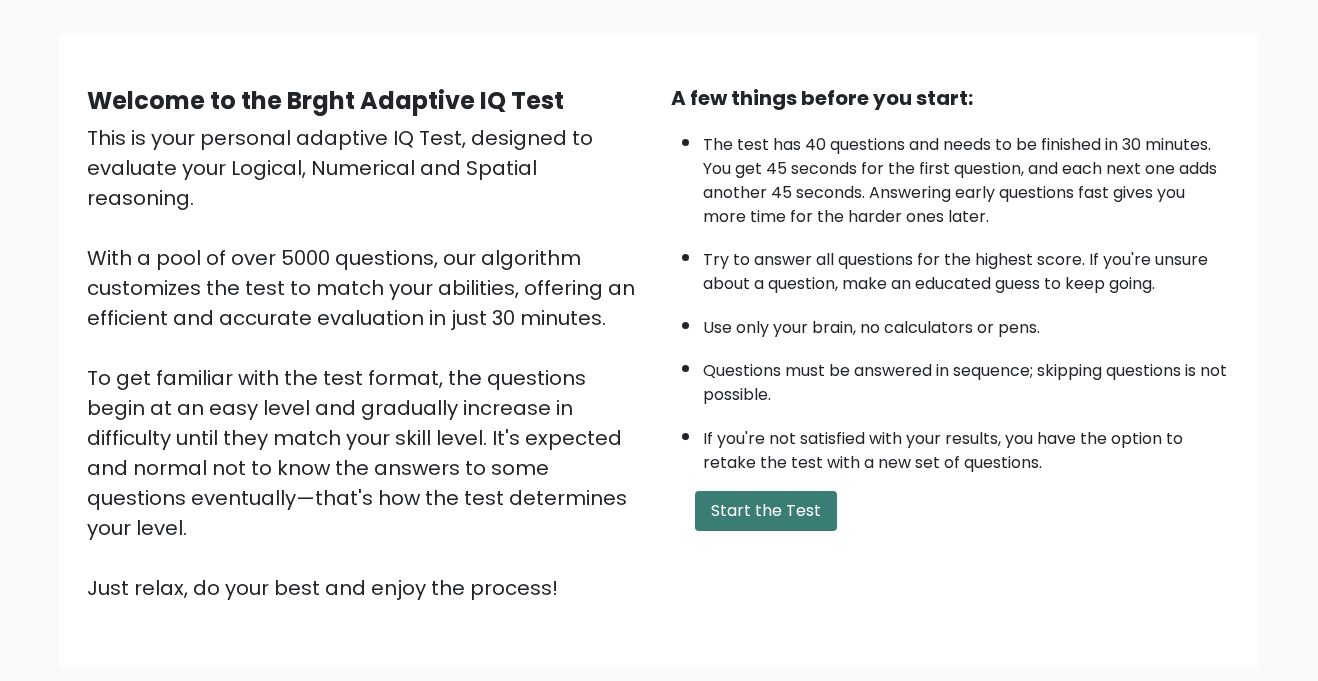 click on "Start the Test" at bounding box center [766, 511] 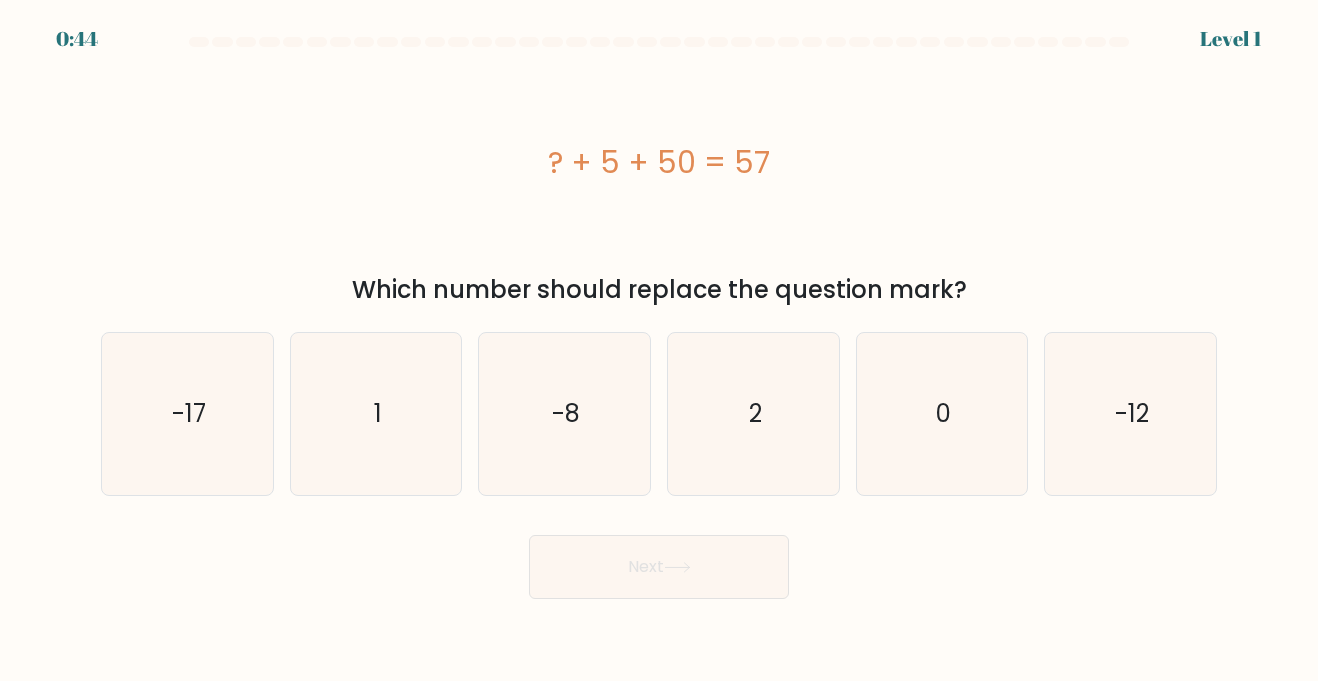 scroll, scrollTop: 0, scrollLeft: 0, axis: both 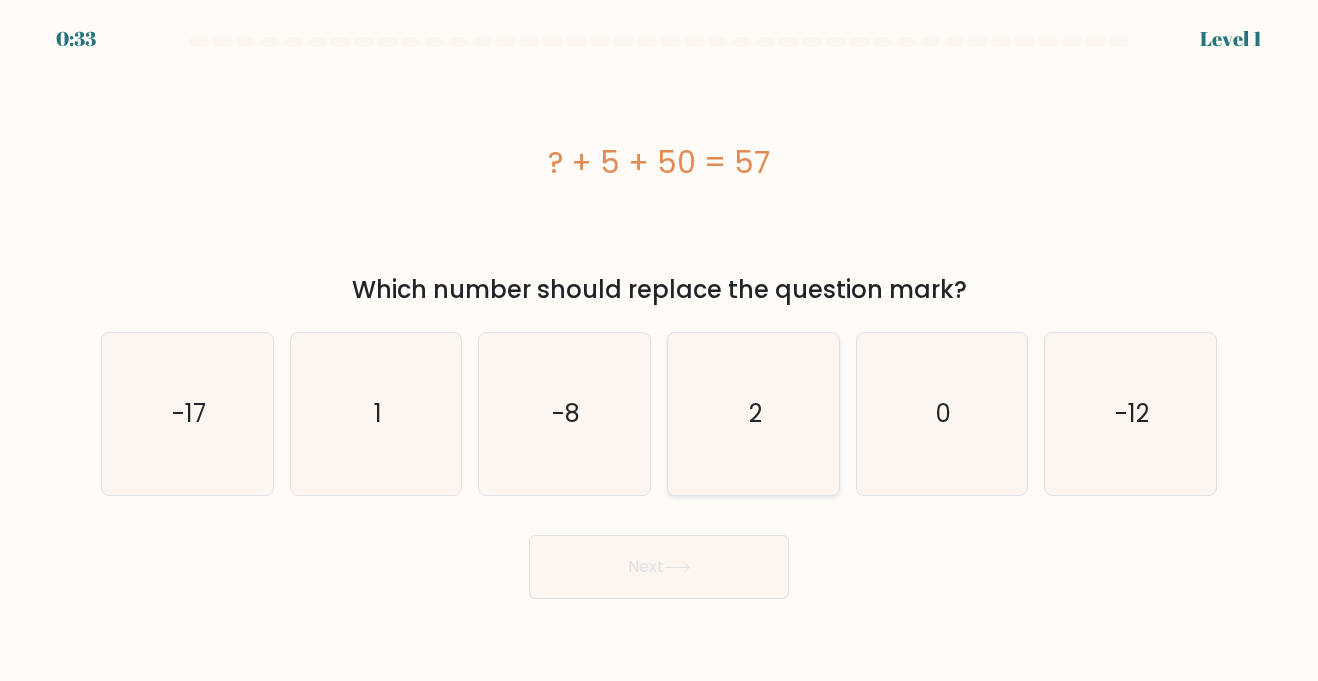 click on "2" at bounding box center [753, 413] 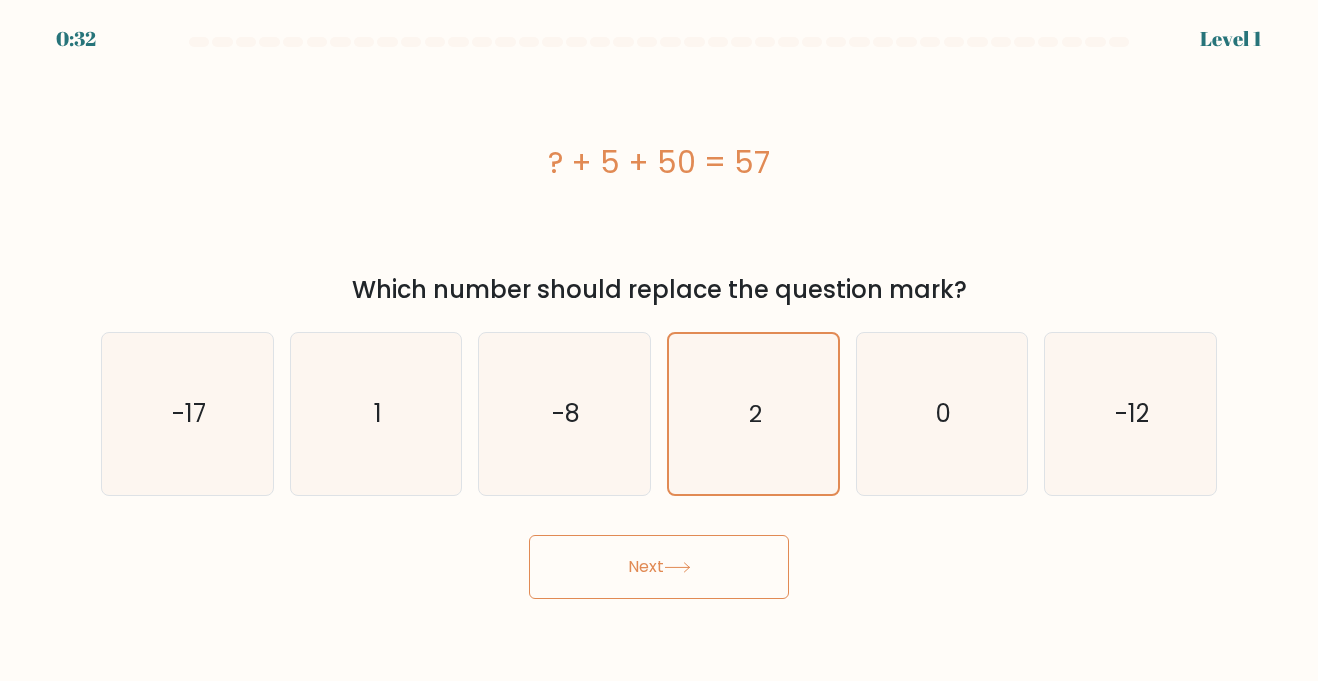 click on "Next" at bounding box center (659, 567) 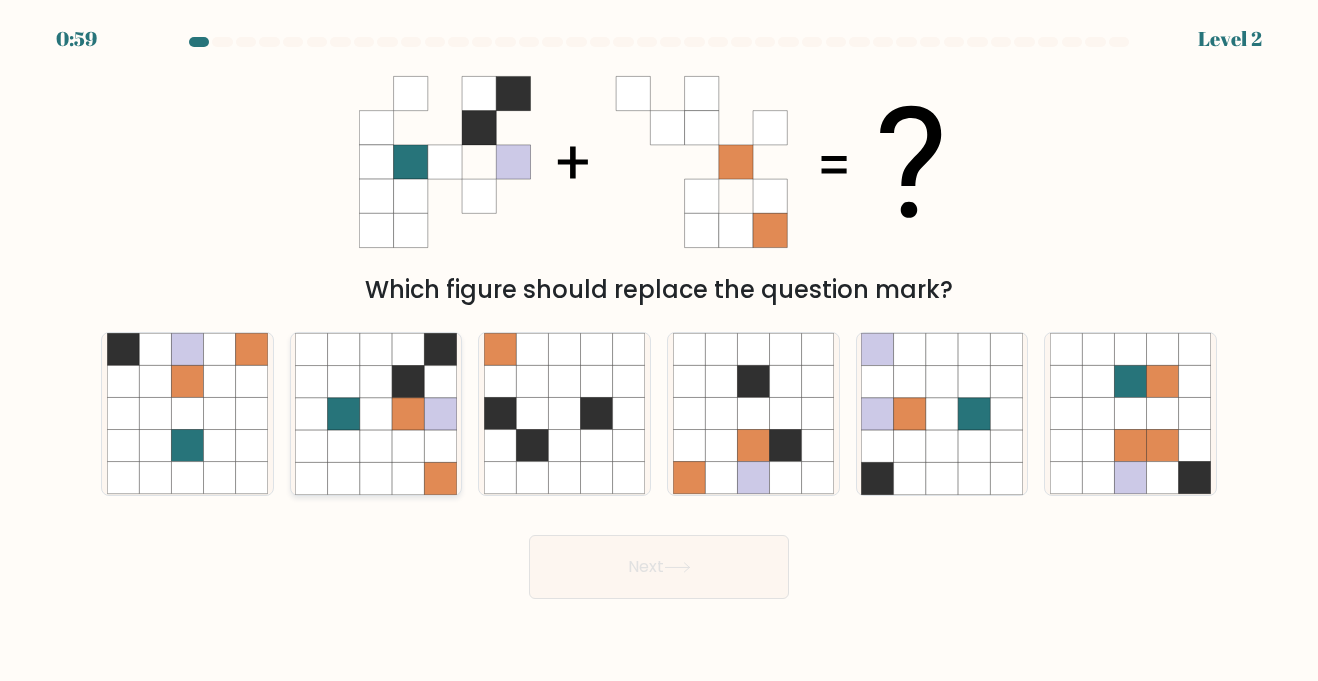 click on "b." at bounding box center [659, 346] 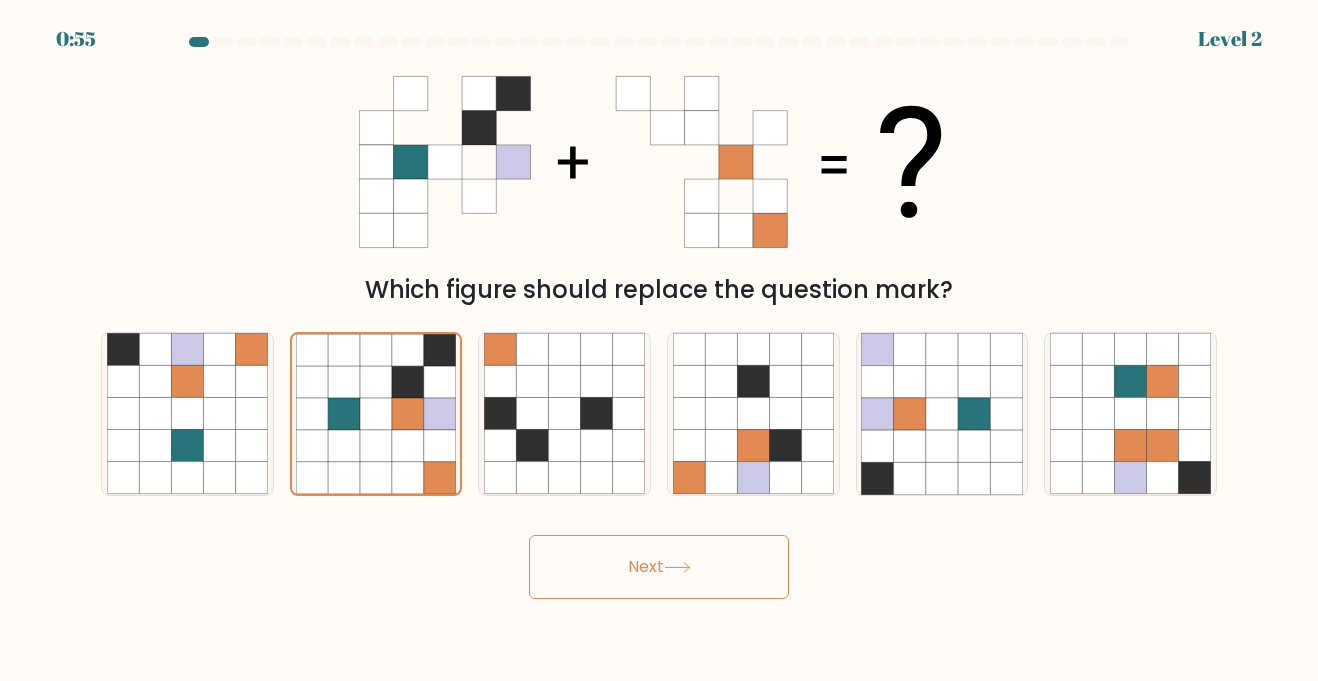 click on "Next" at bounding box center (659, 567) 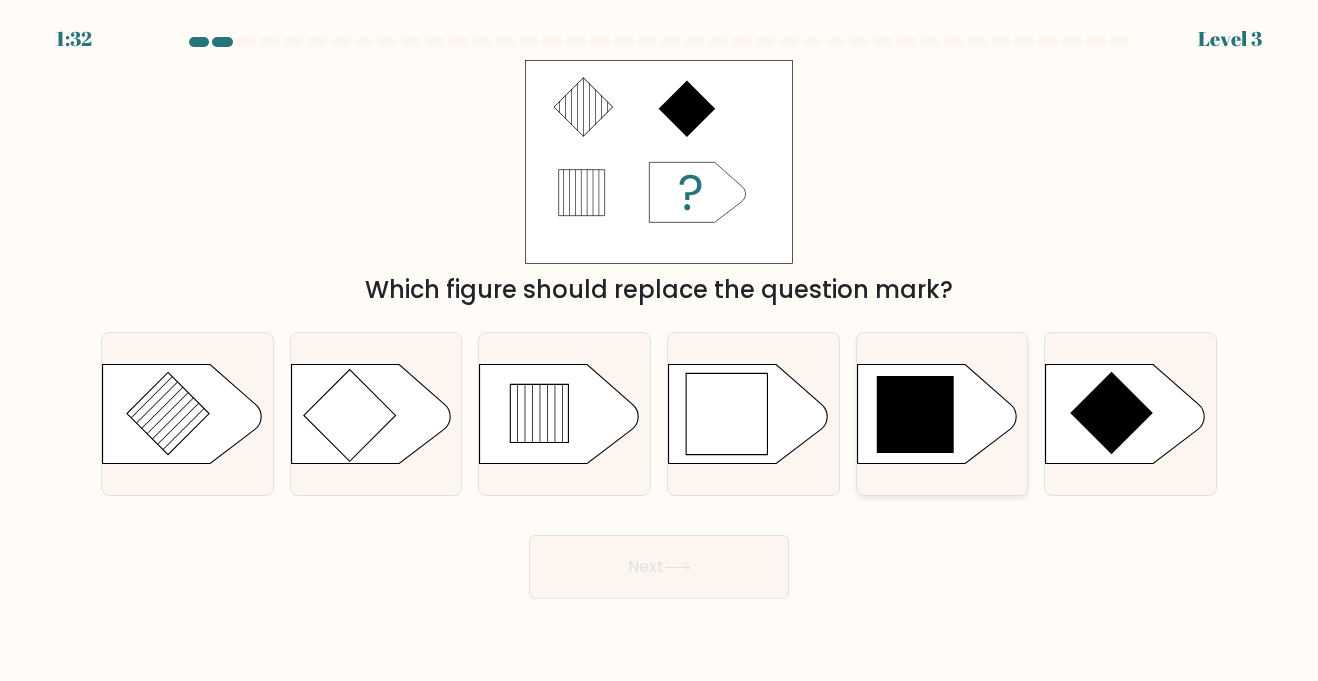 click at bounding box center (916, 415) 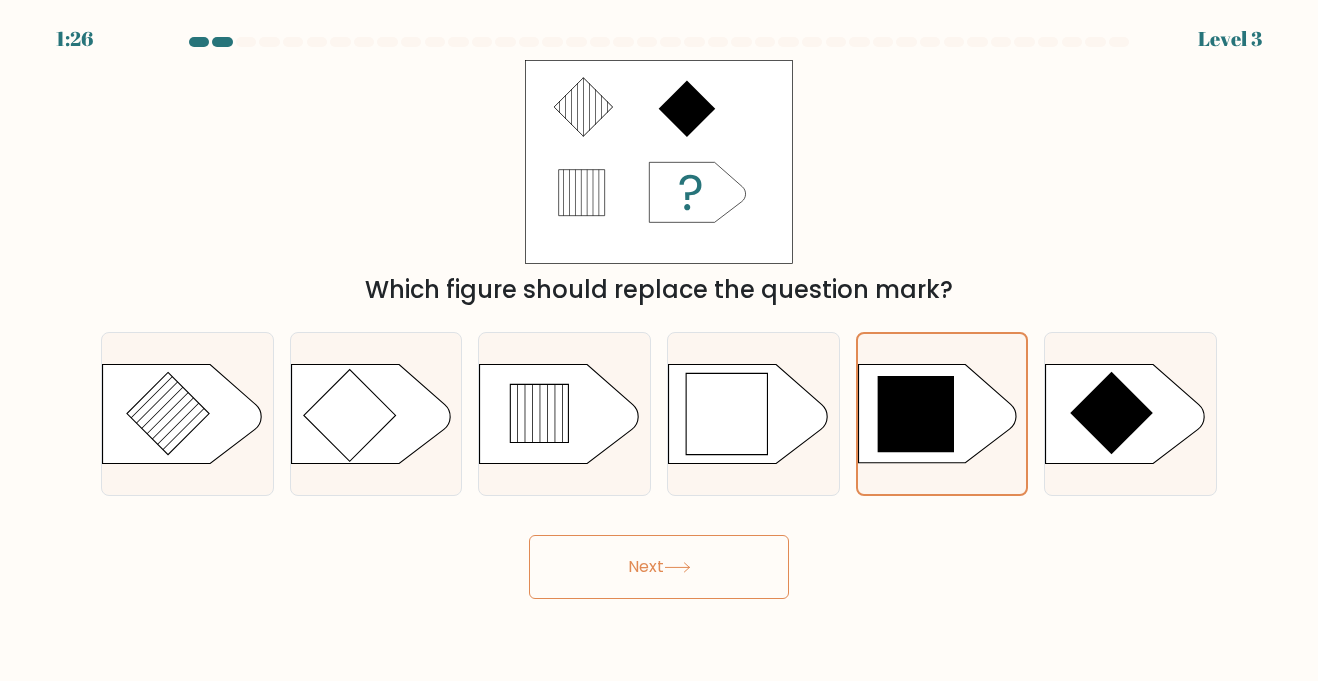 click on "Next" at bounding box center [659, 567] 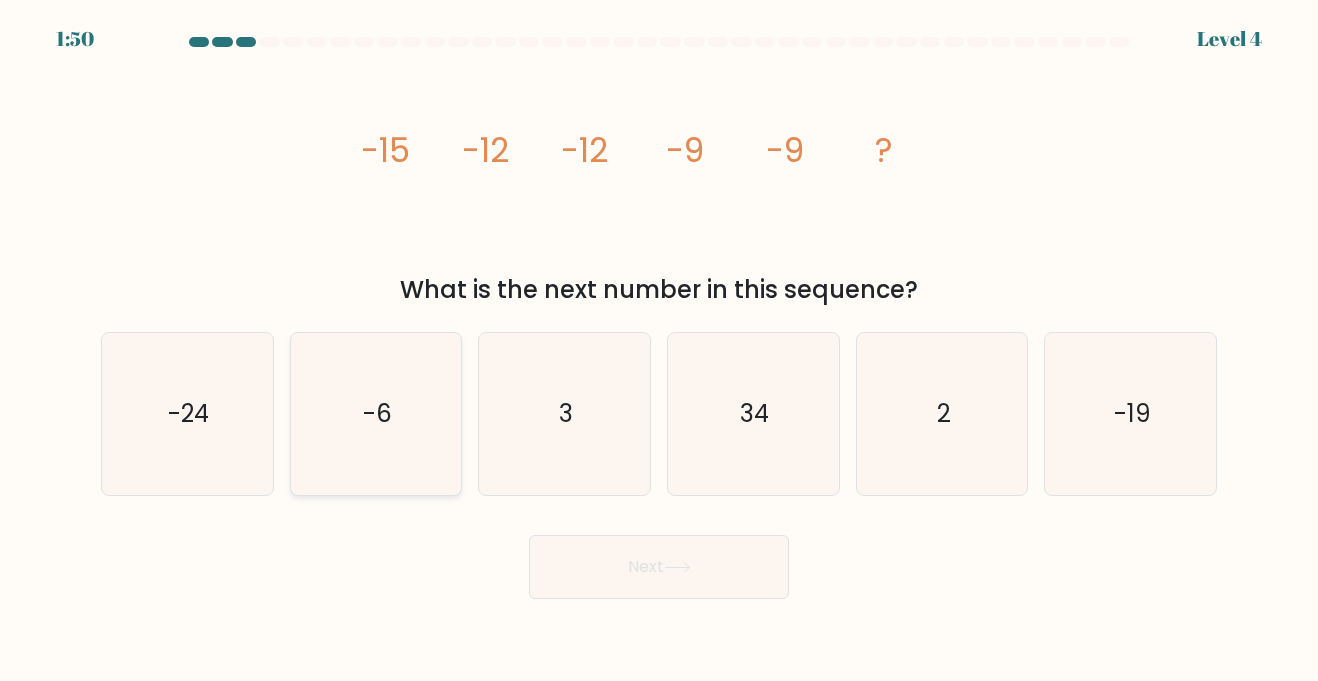click on "-6" at bounding box center [375, 413] 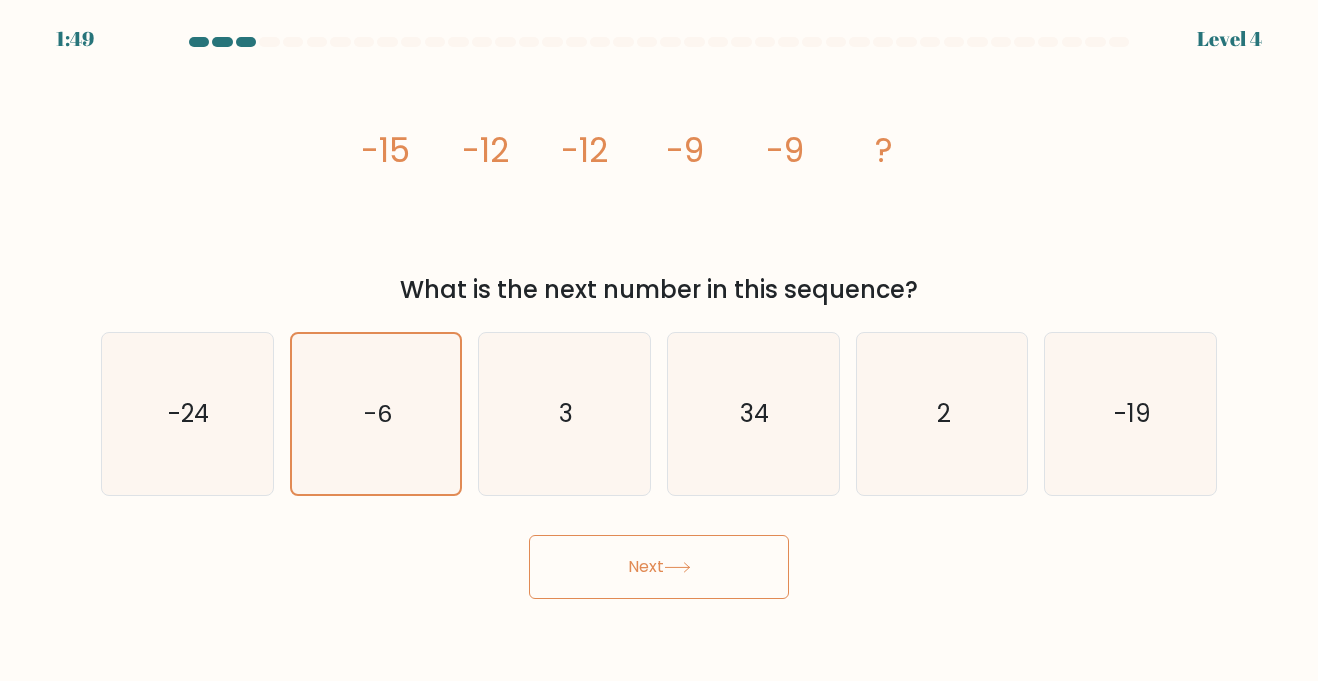 click on "Next" at bounding box center (659, 567) 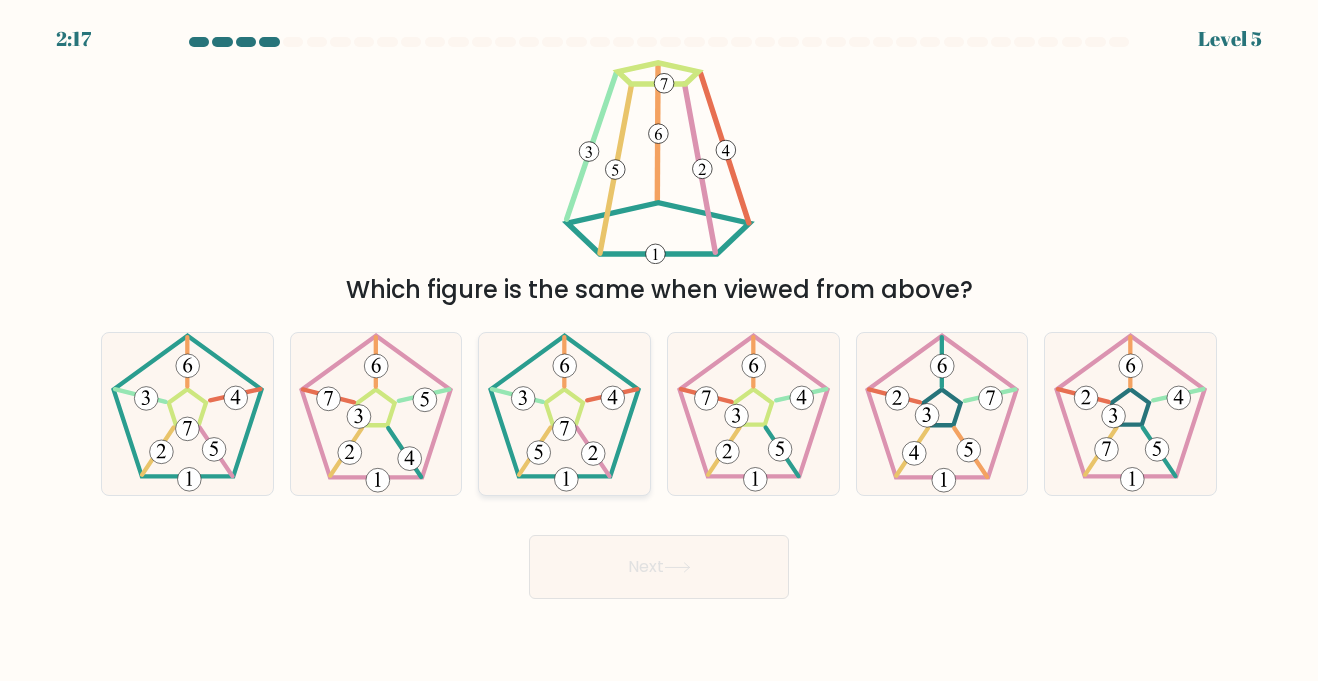click at bounding box center (564, 413) 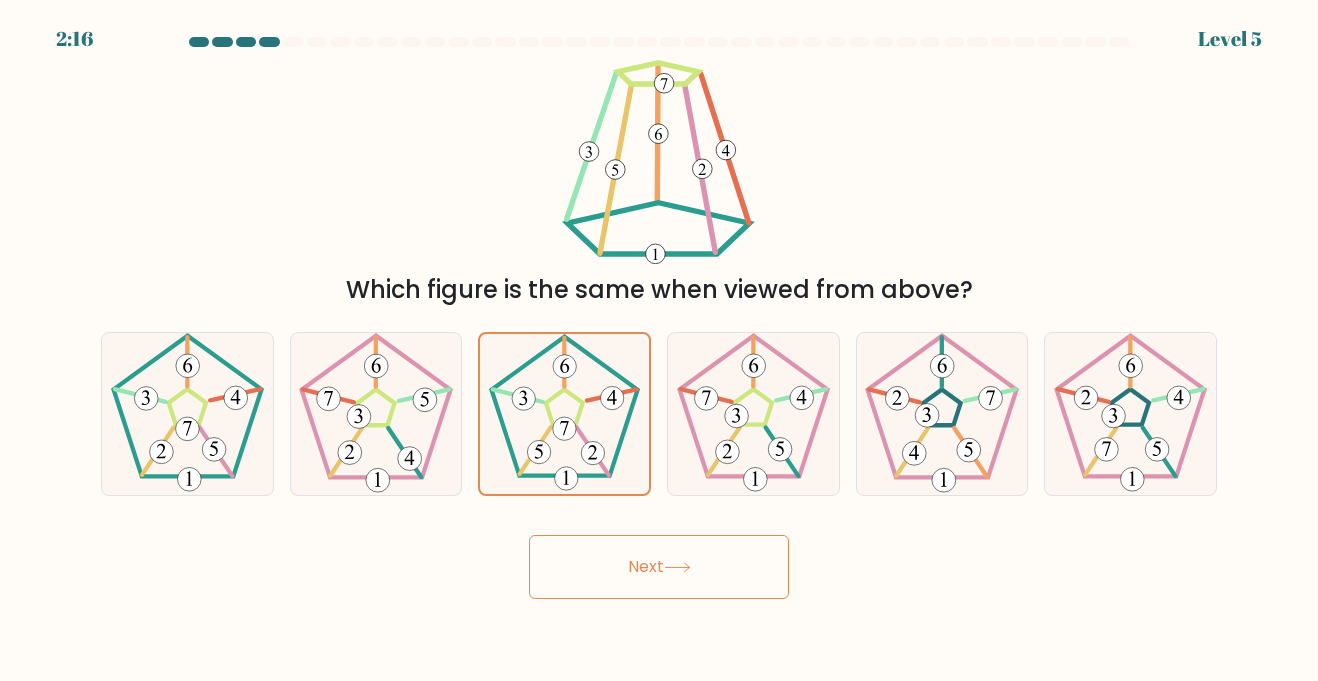 click on "Next" at bounding box center (659, 567) 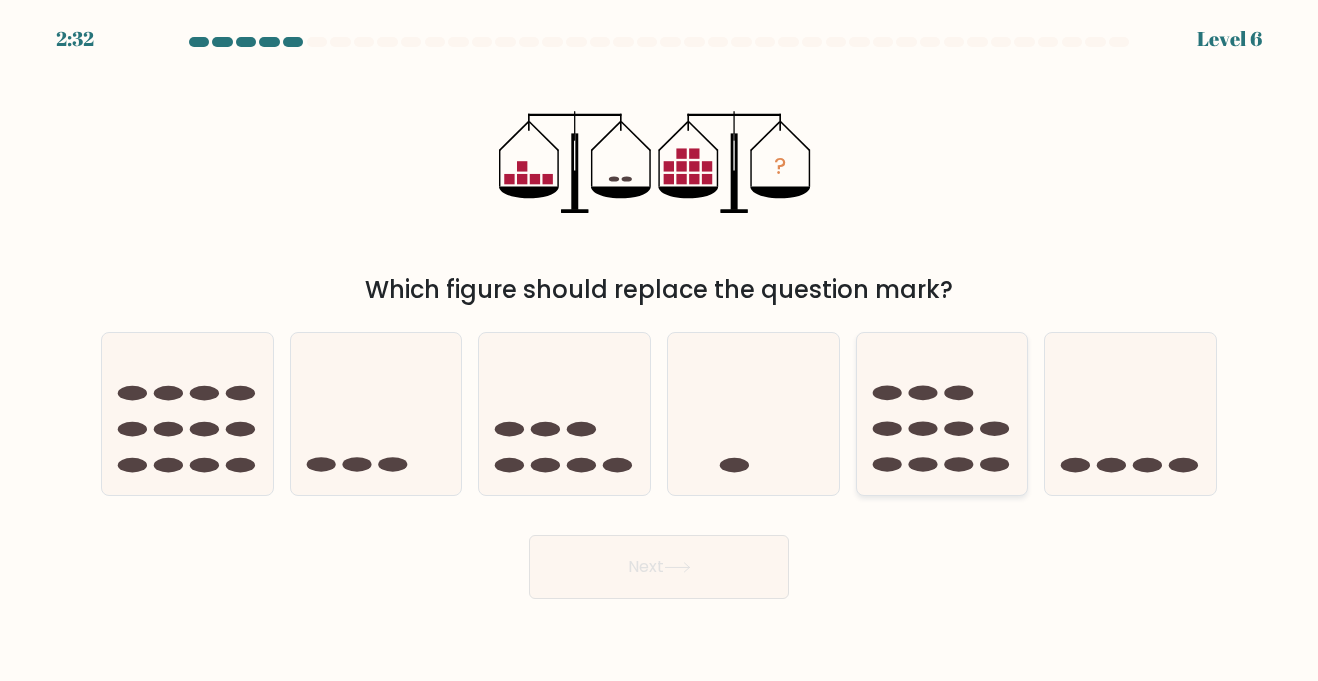 click at bounding box center (942, 413) 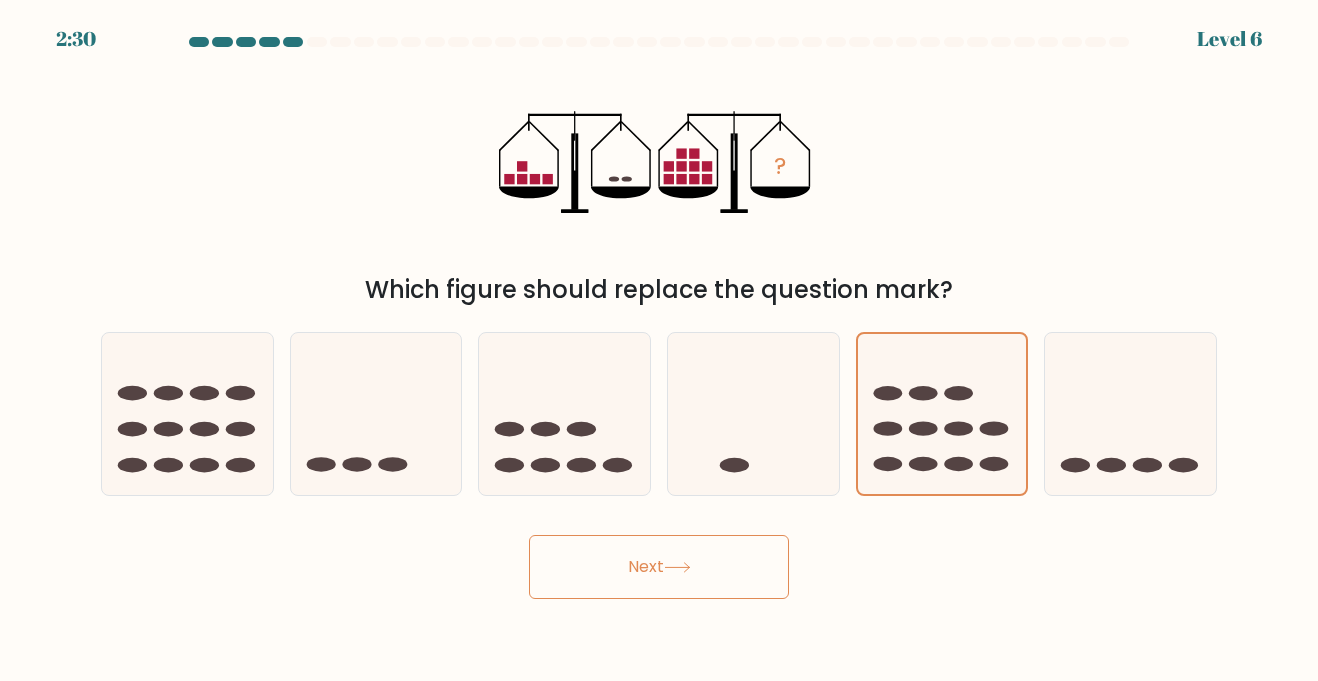 click on "Next" at bounding box center (659, 567) 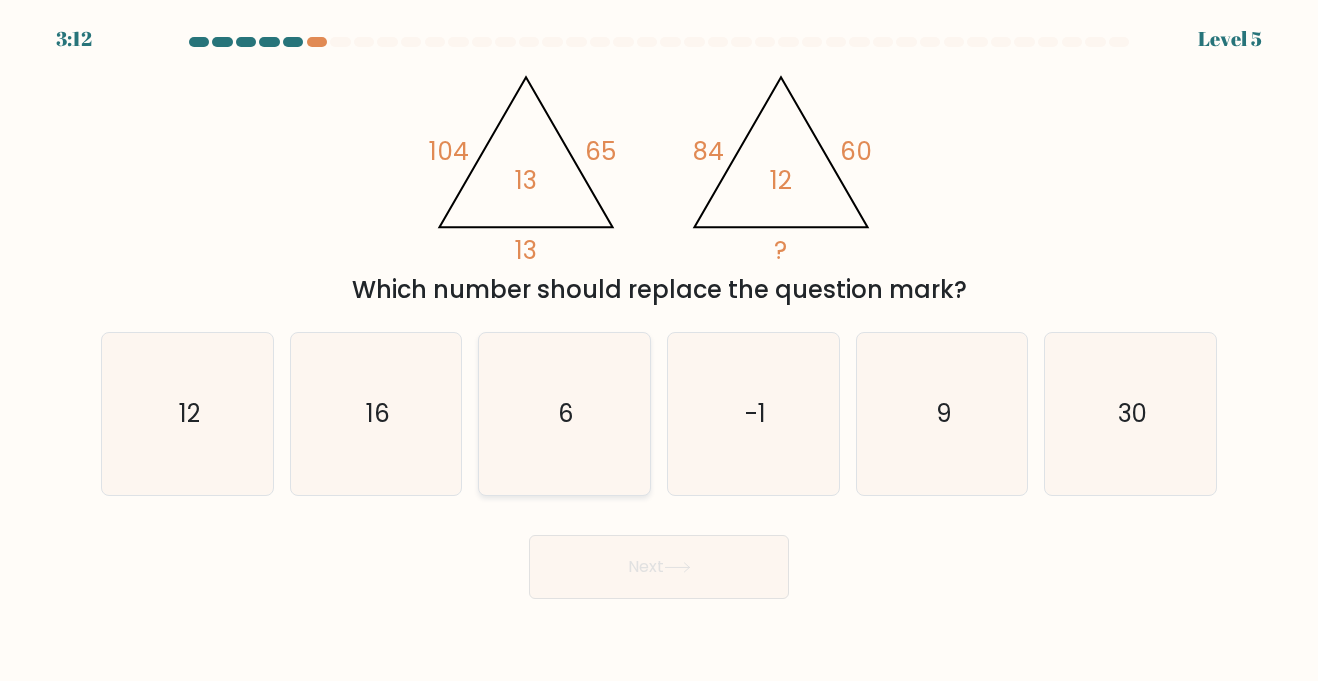 click on "6" at bounding box center (564, 413) 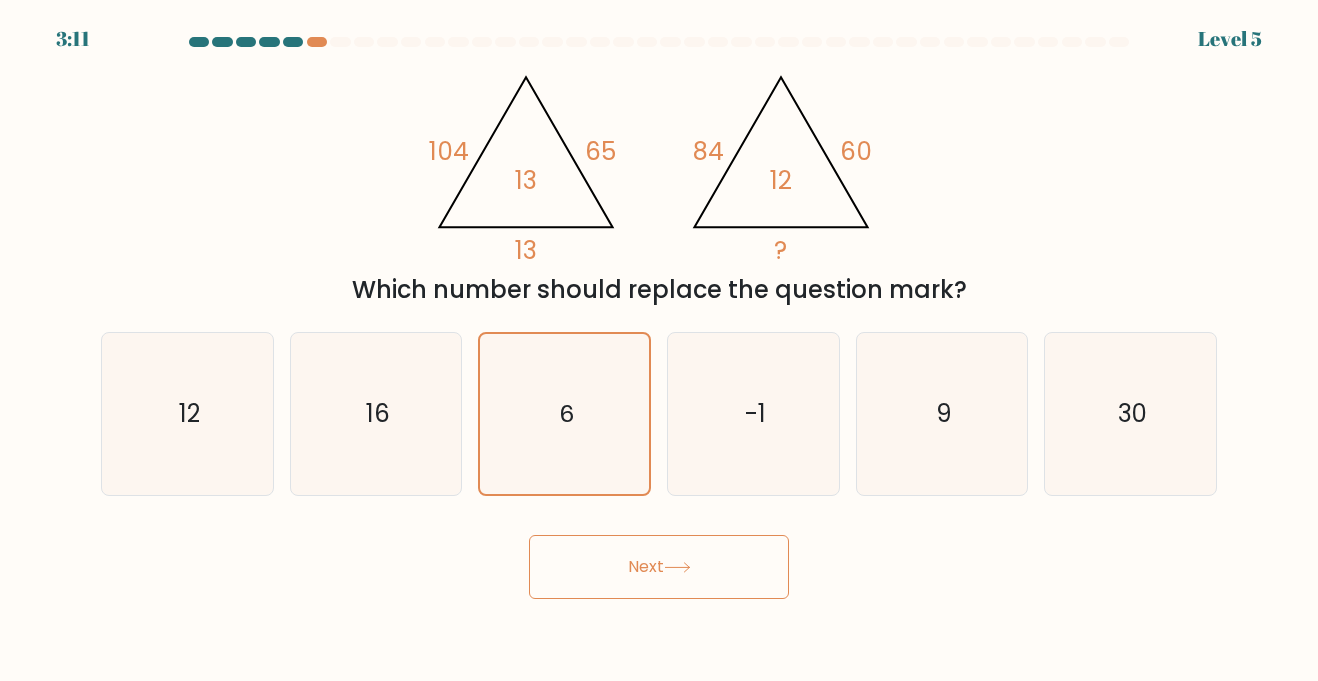click on "Next" at bounding box center [659, 567] 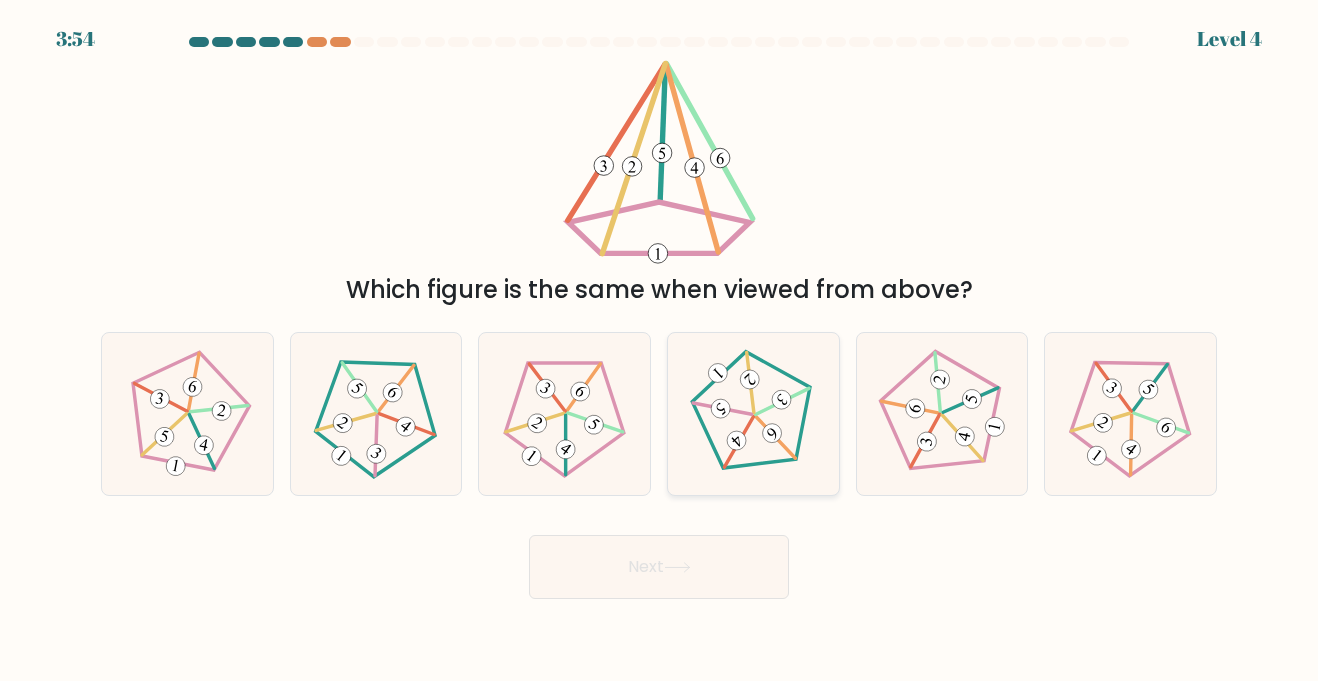 click at bounding box center (753, 413) 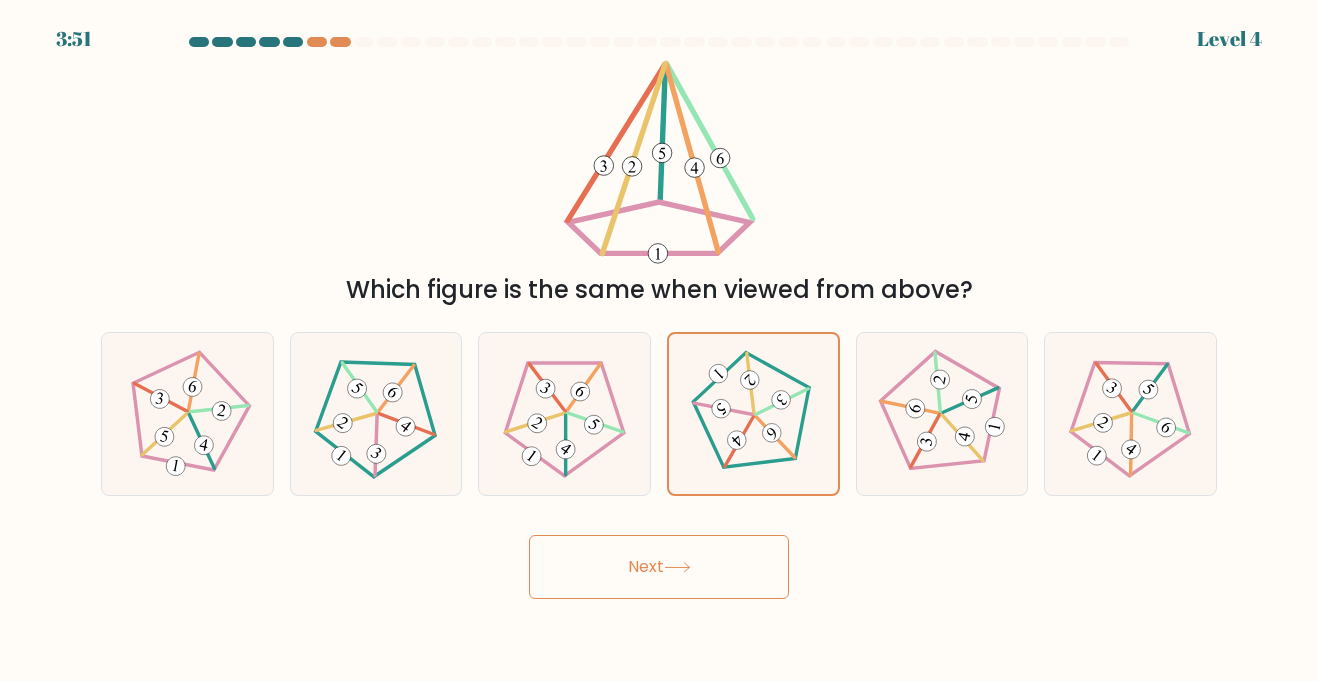 click on "Which figure is the same when viewed from above?" at bounding box center [659, 184] 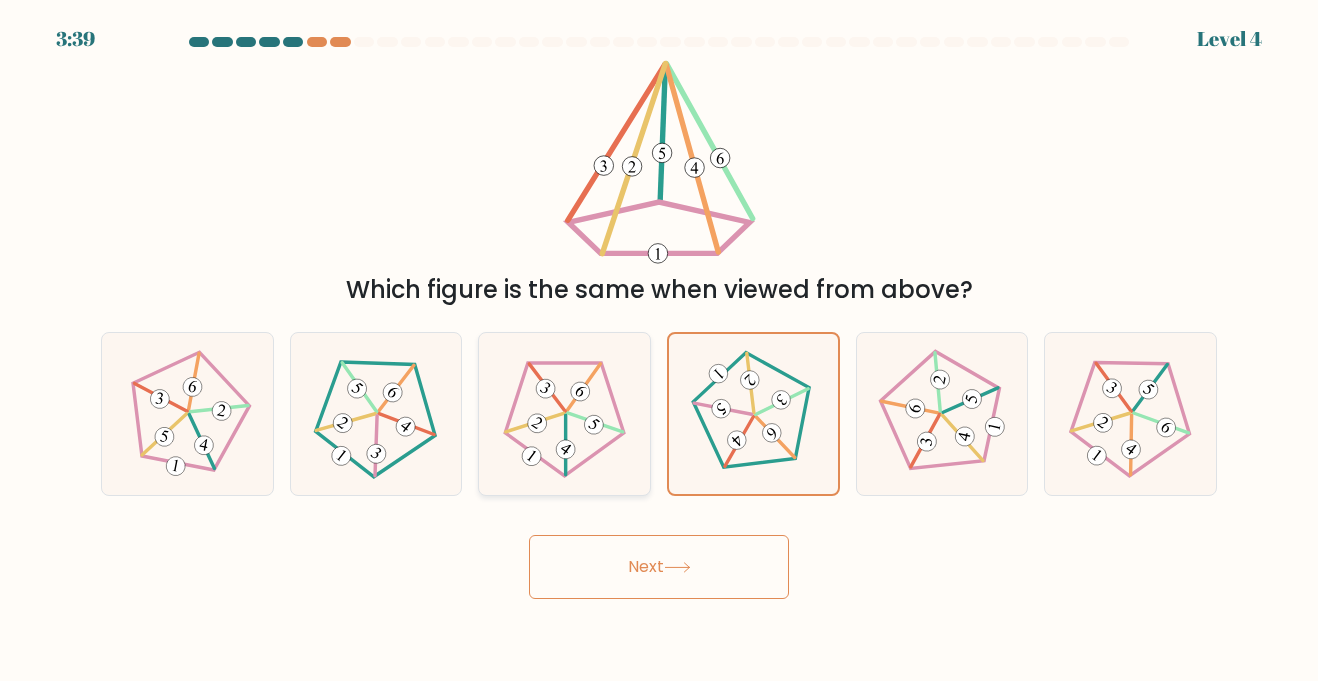 click at bounding box center (595, 423) 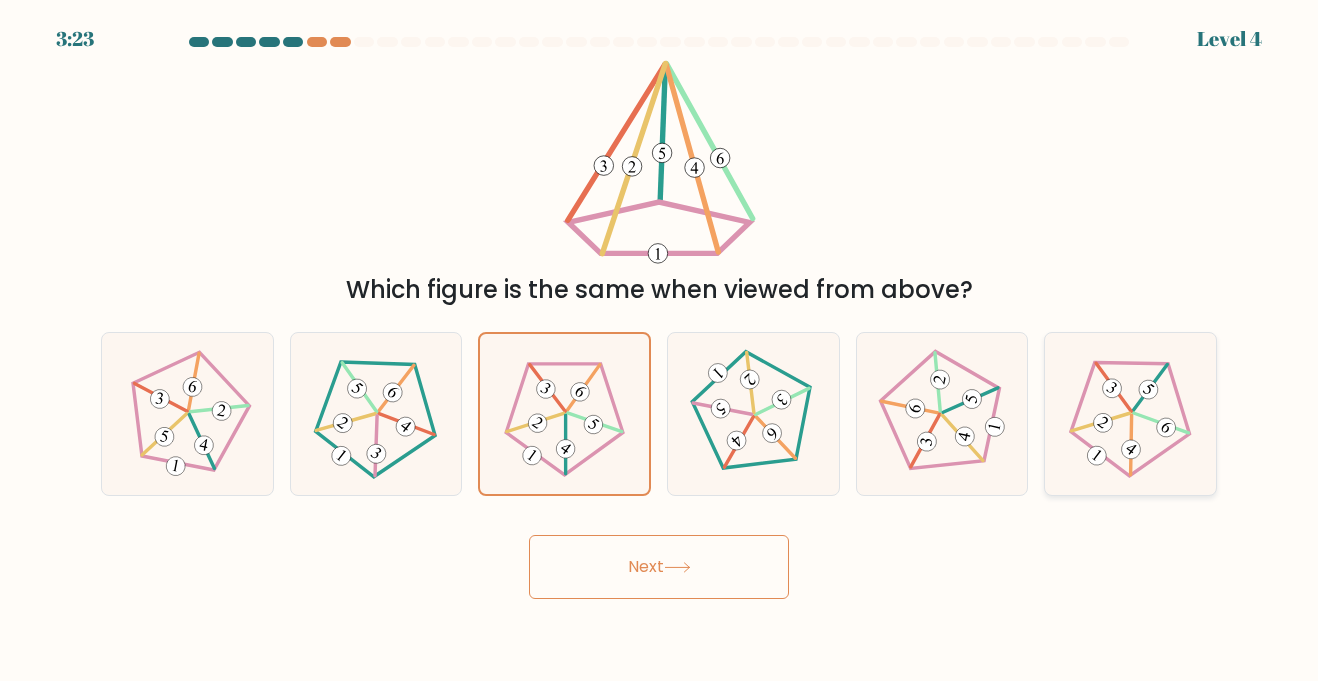 click at bounding box center [1103, 423] 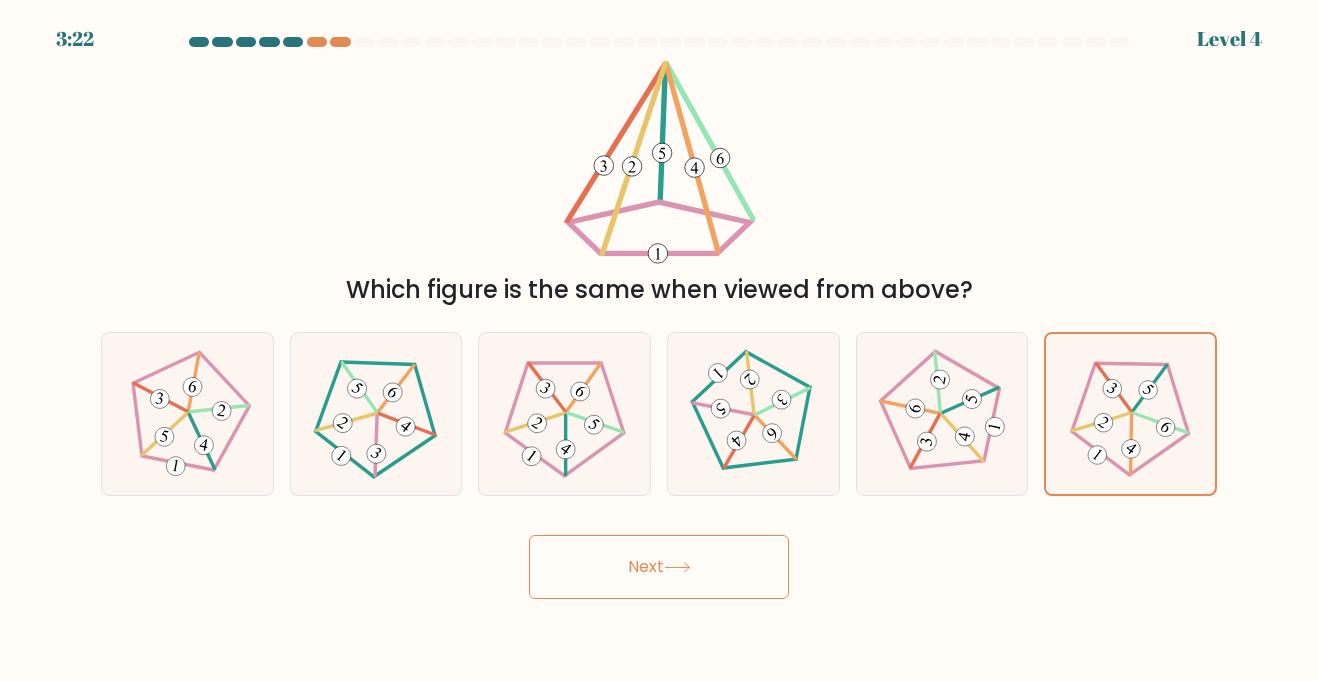 click on "Next" at bounding box center (659, 567) 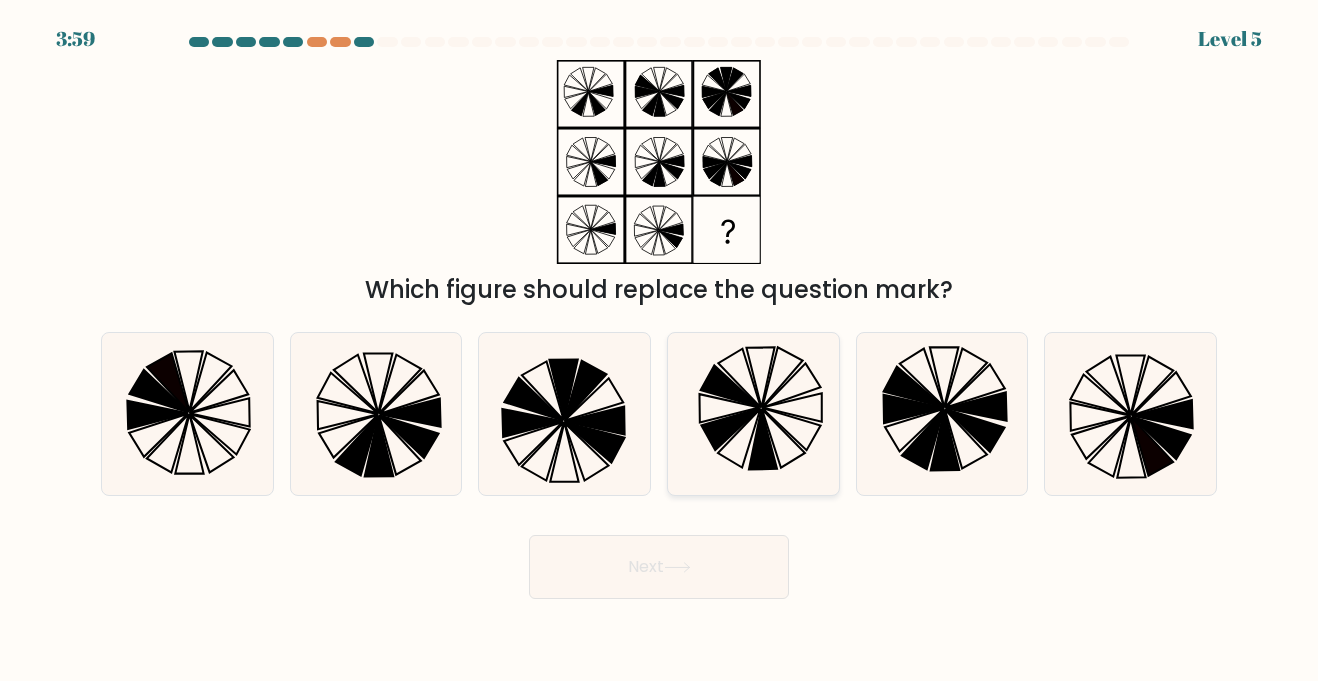 click at bounding box center (753, 413) 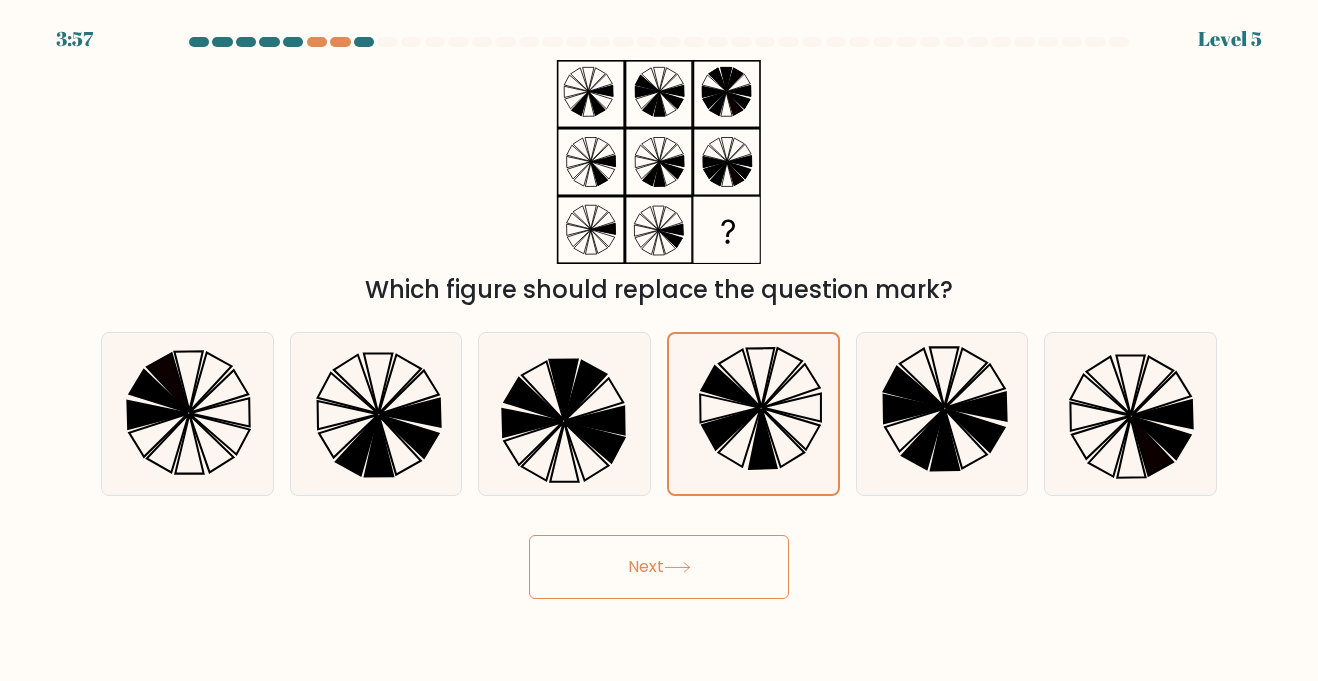 click on "Next" at bounding box center [659, 567] 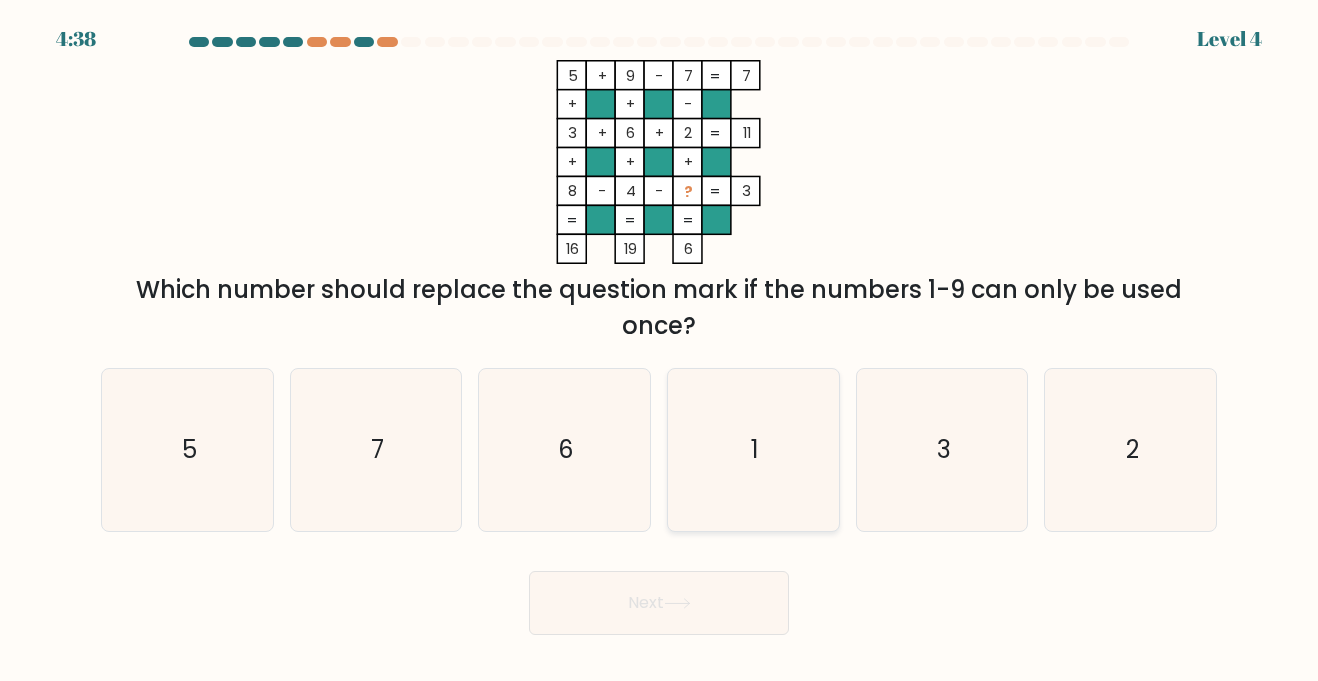 click on "1" at bounding box center (753, 449) 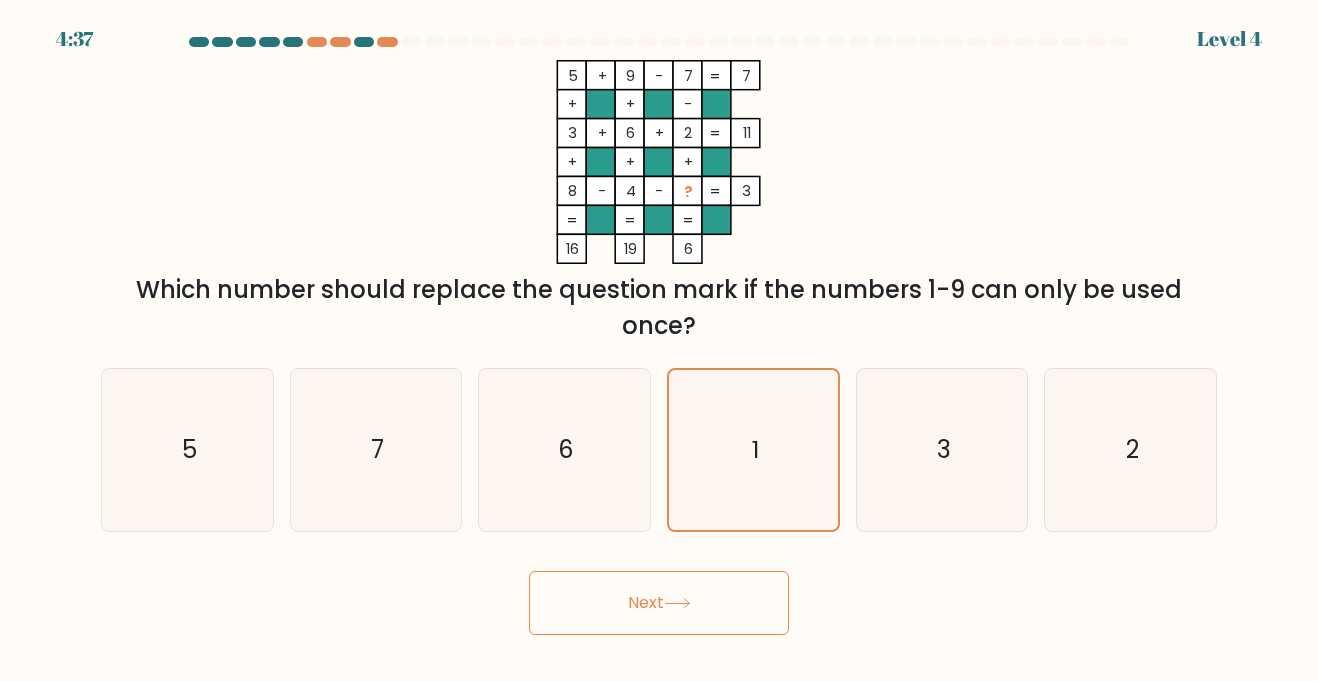 click on "Next" at bounding box center (659, 603) 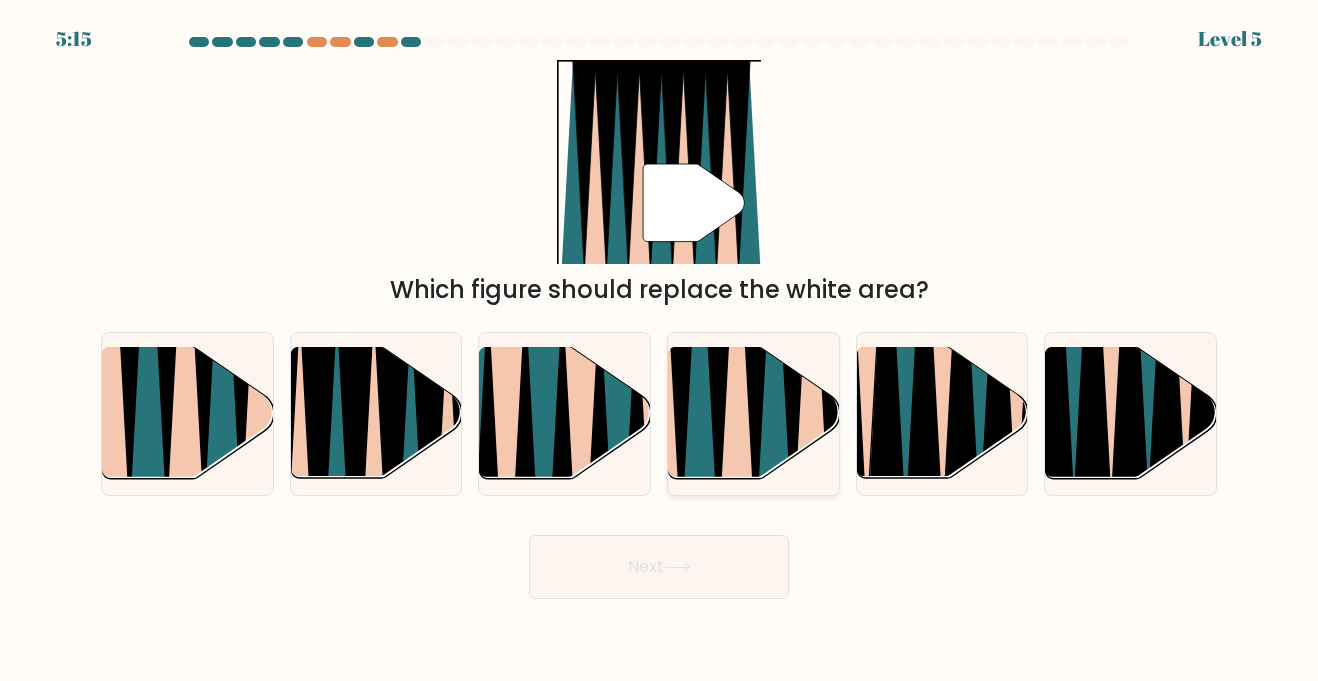 click at bounding box center [736, 347] 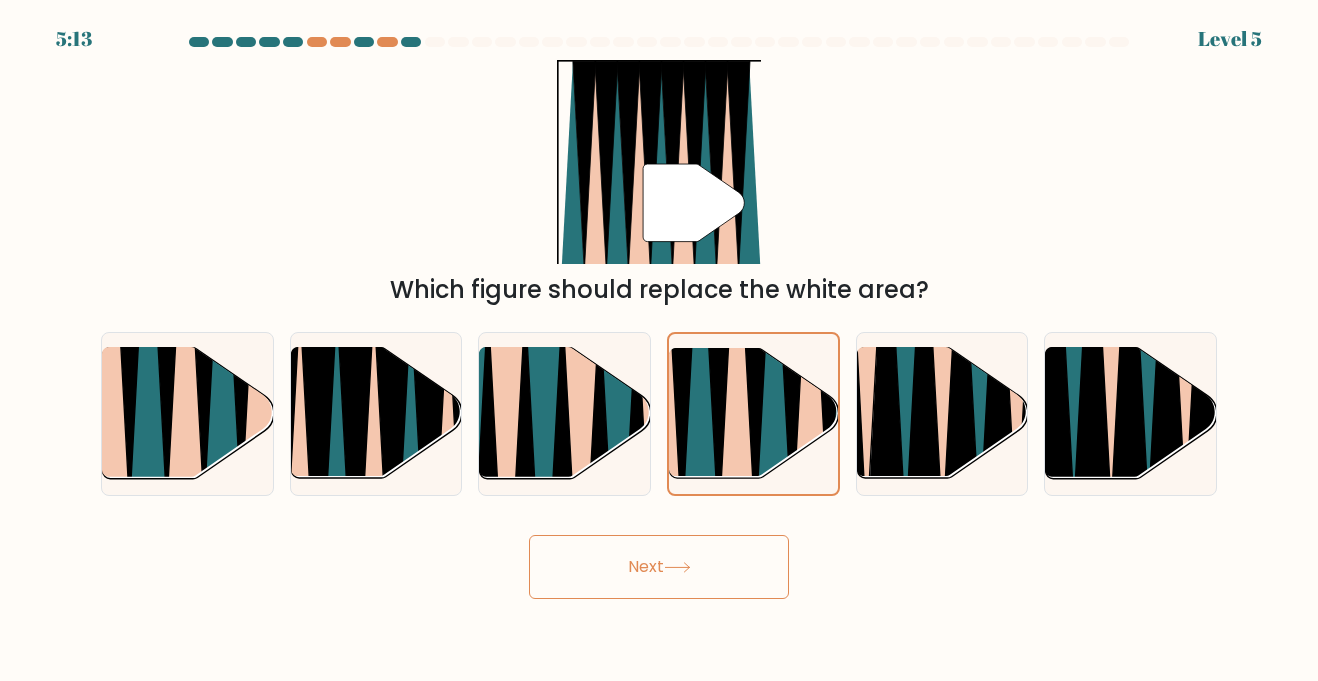 click at bounding box center [677, 567] 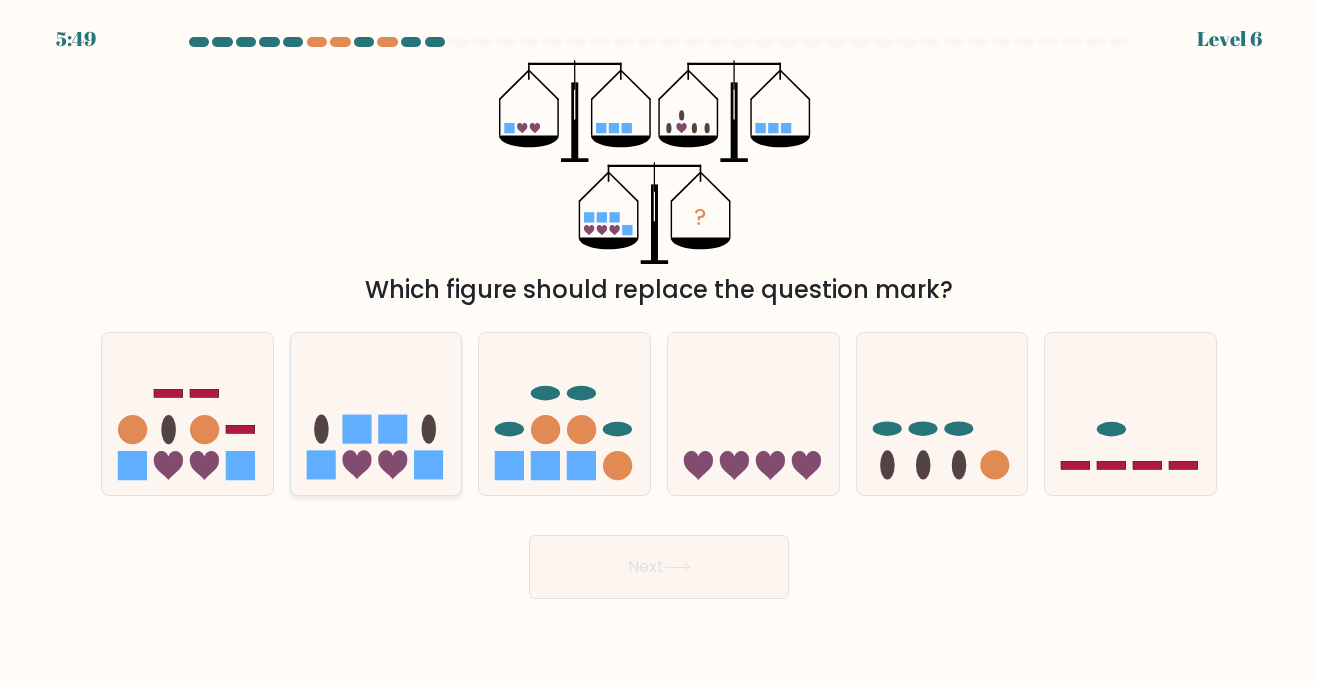 click at bounding box center [320, 465] 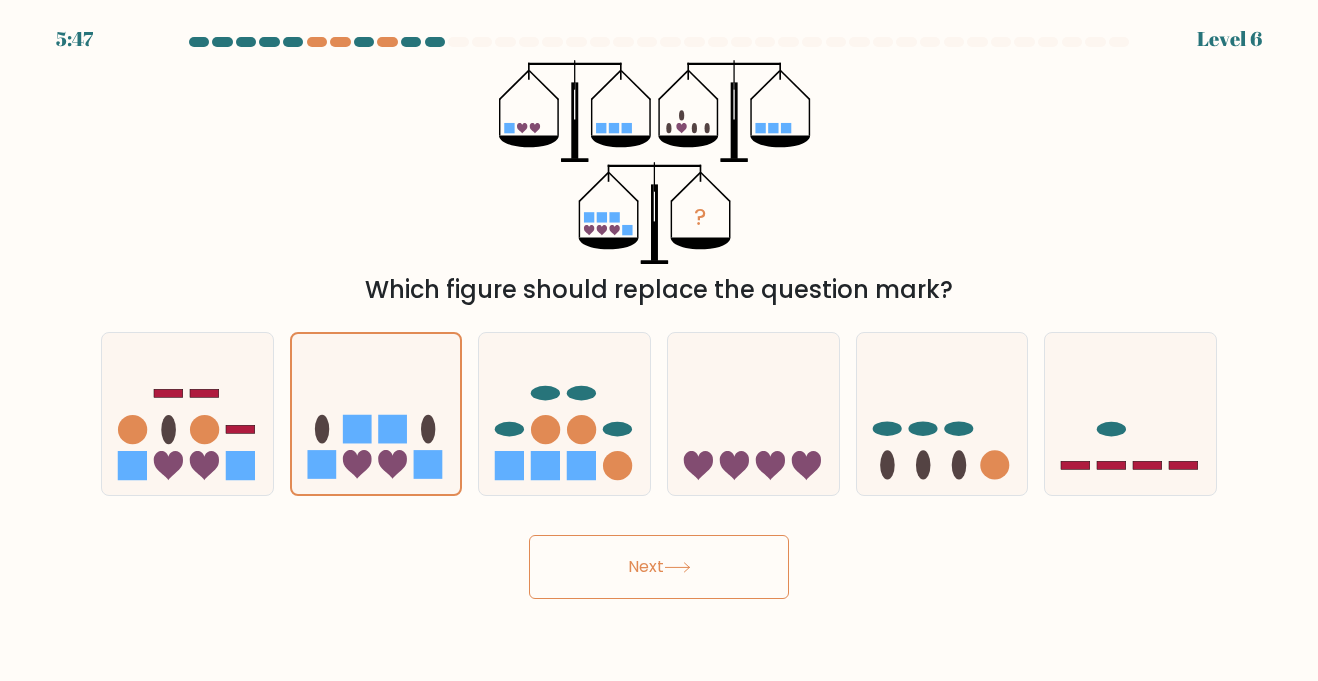click on "Next" at bounding box center (659, 567) 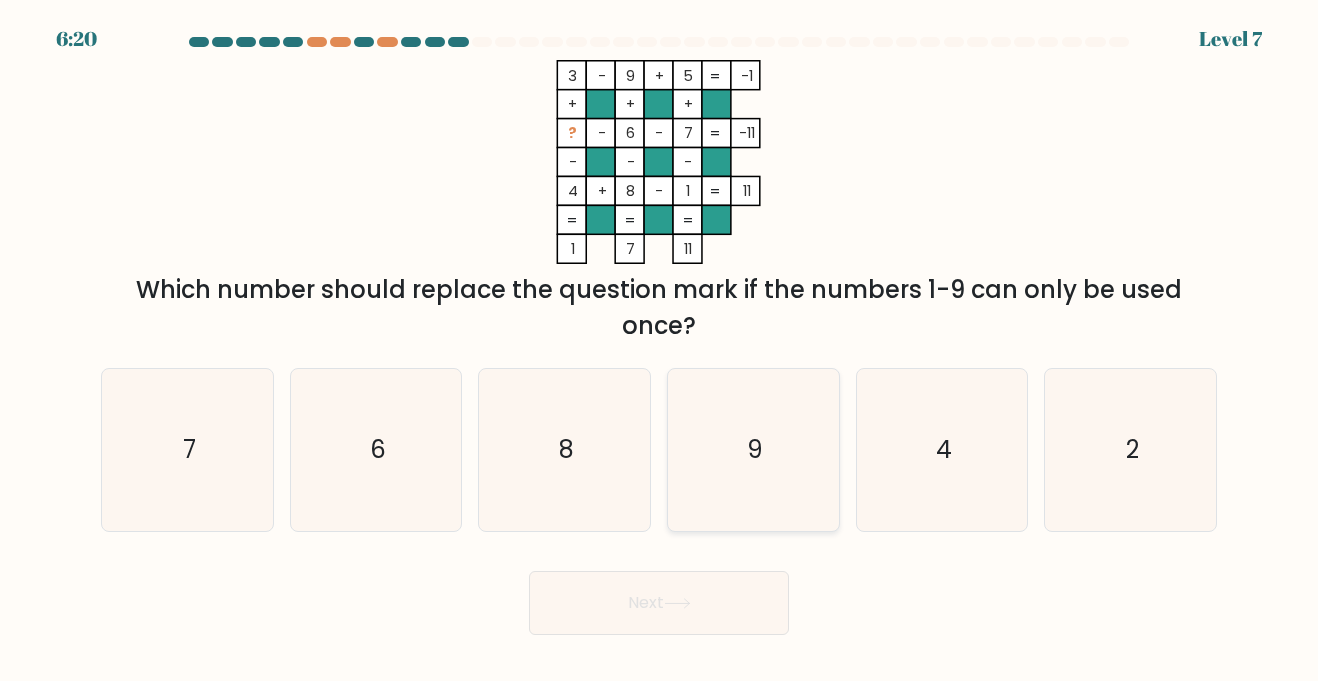 click on "9" at bounding box center [753, 449] 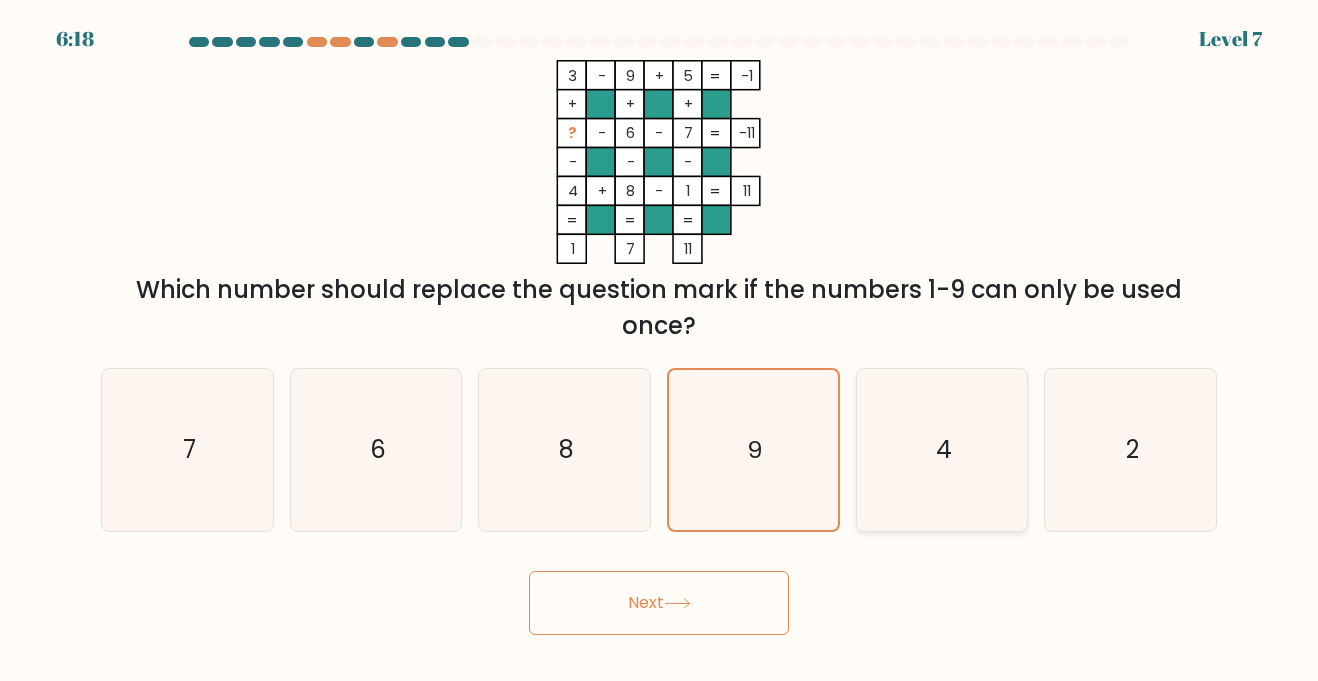 click on "4" at bounding box center (941, 449) 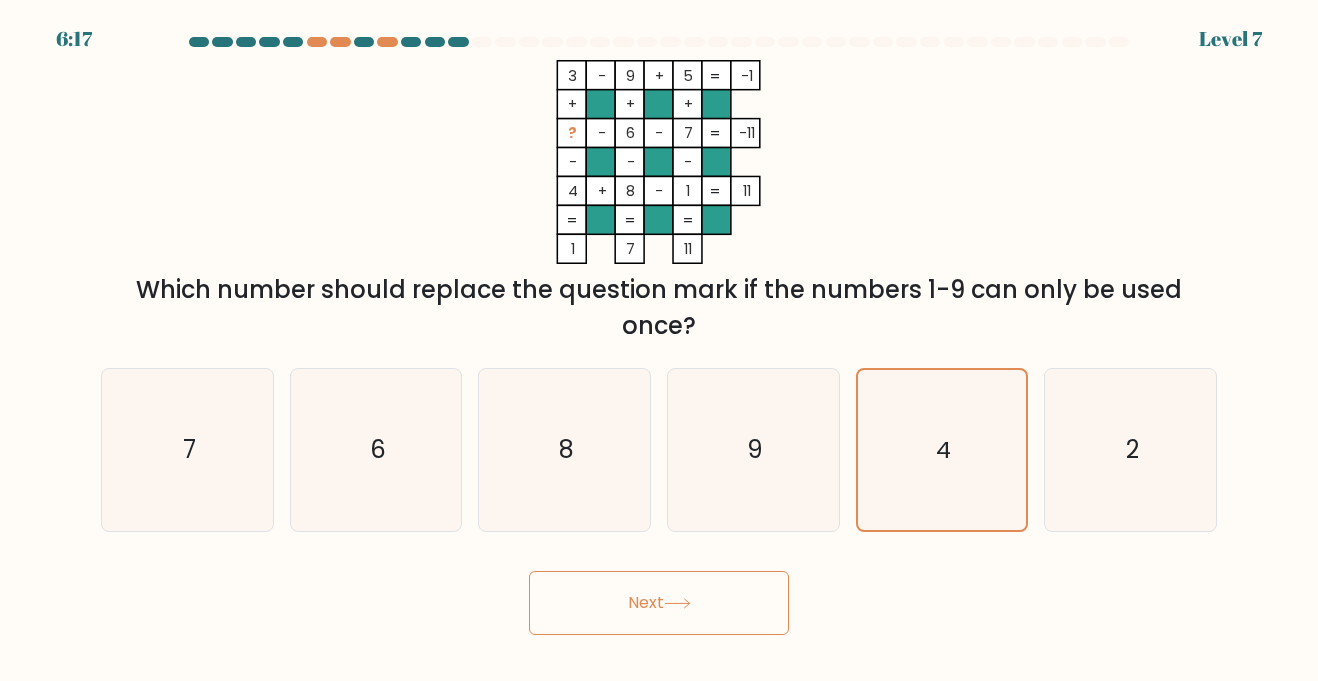 click on "Next" at bounding box center (659, 603) 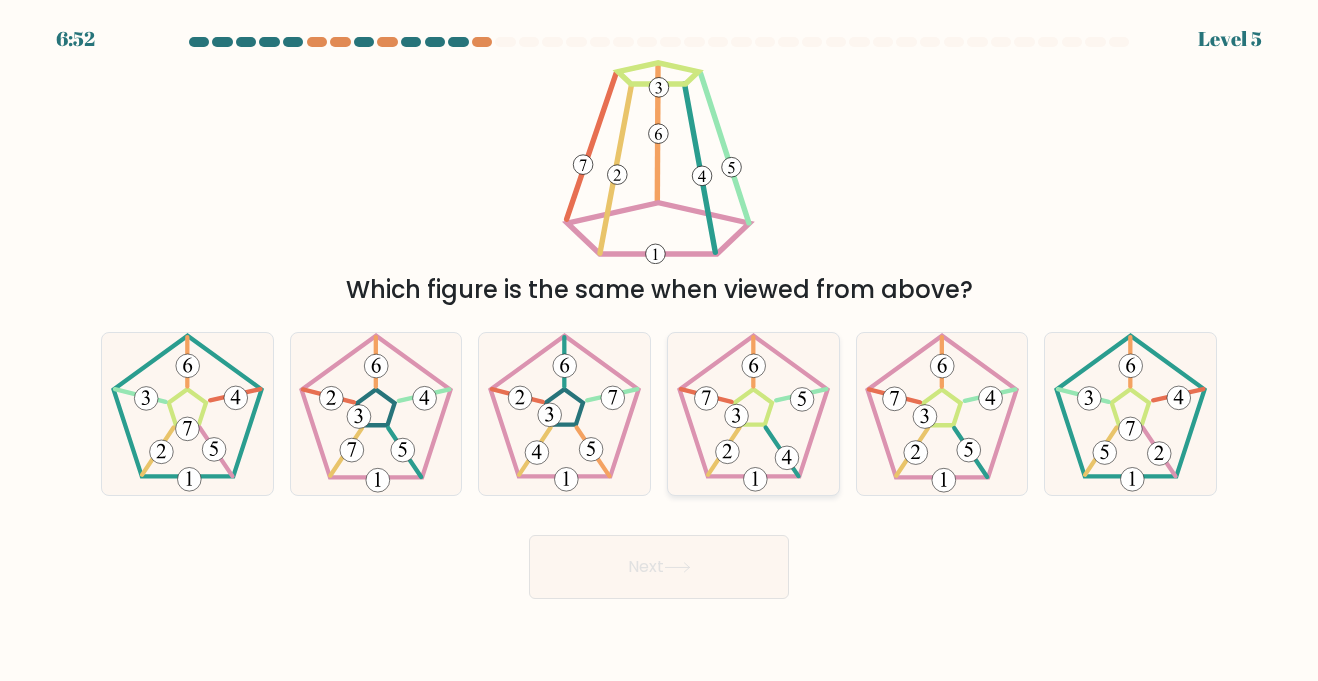 click at bounding box center (753, 413) 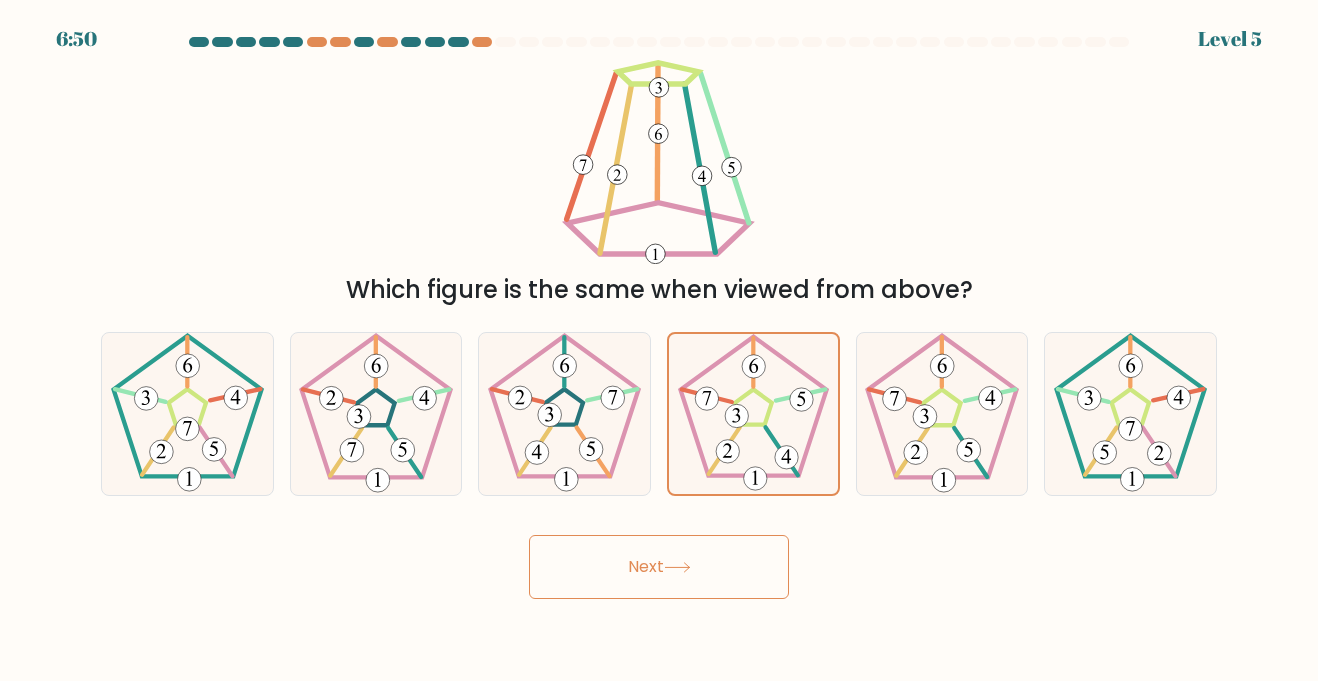 click on "Next" at bounding box center (659, 567) 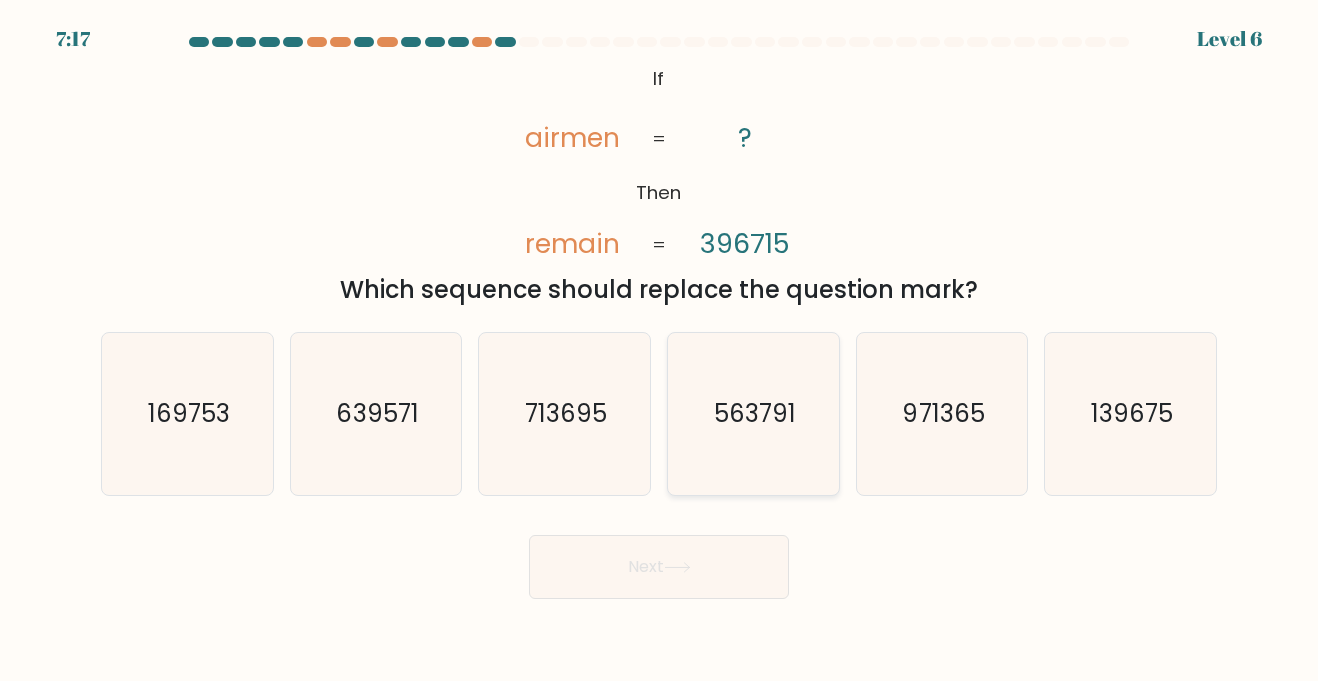 click on "563791" at bounding box center [753, 413] 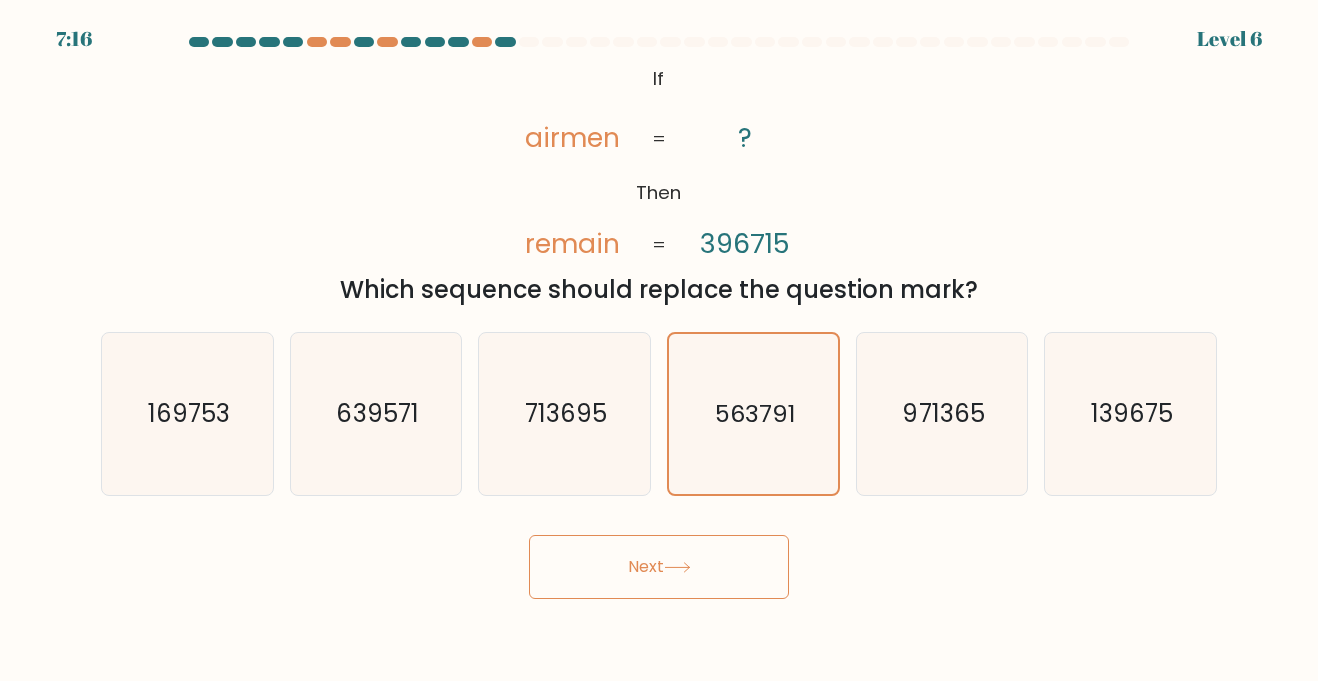 click on "Next" at bounding box center (659, 567) 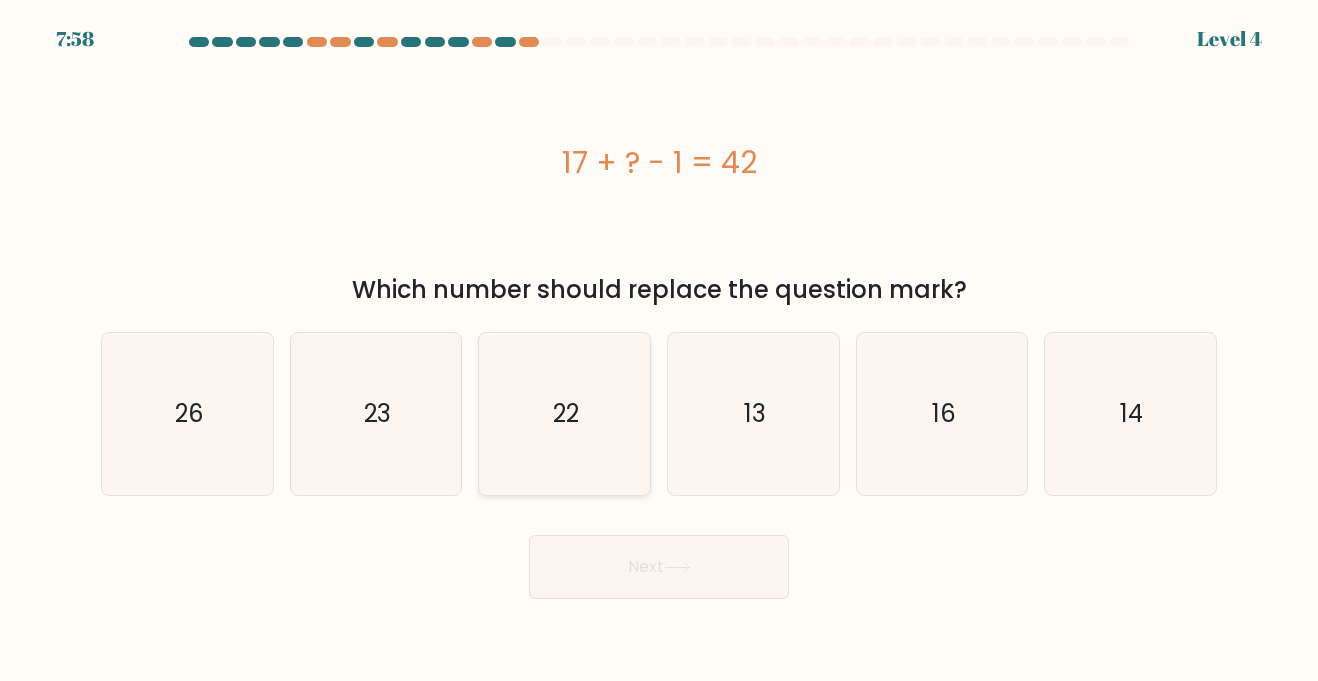 click on "22" at bounding box center [566, 413] 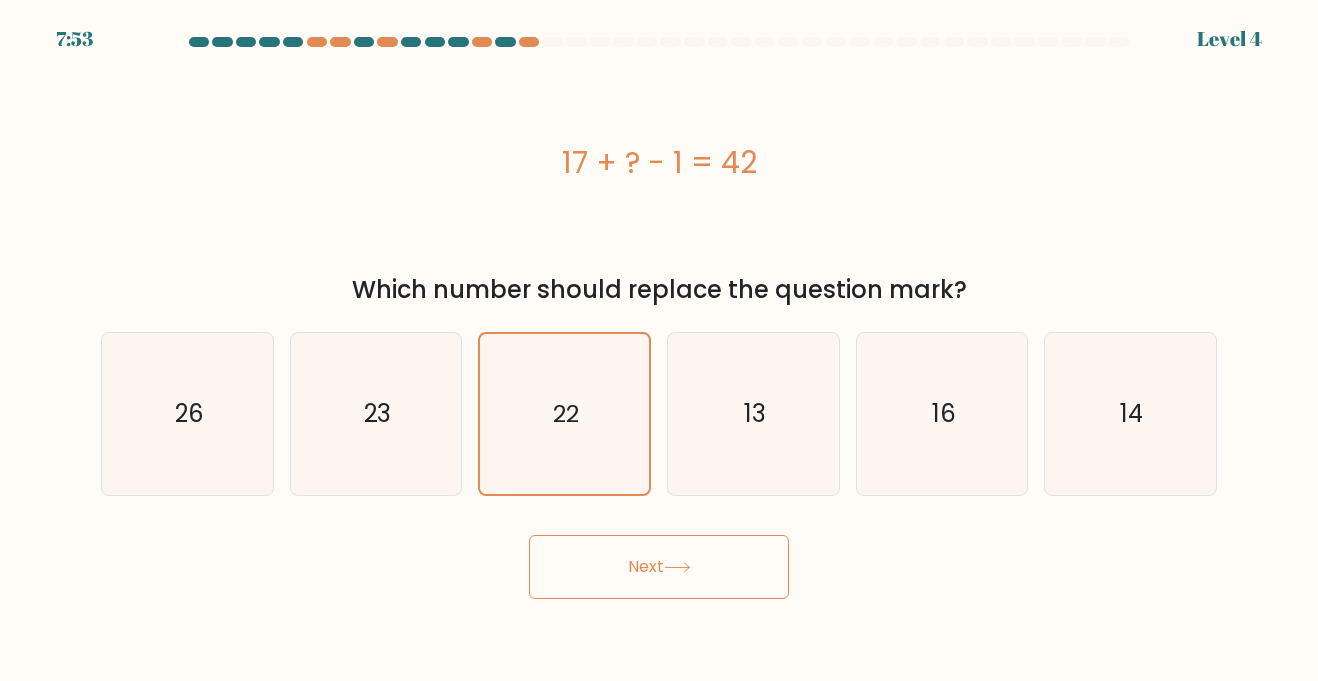 click on "Next" at bounding box center [659, 567] 